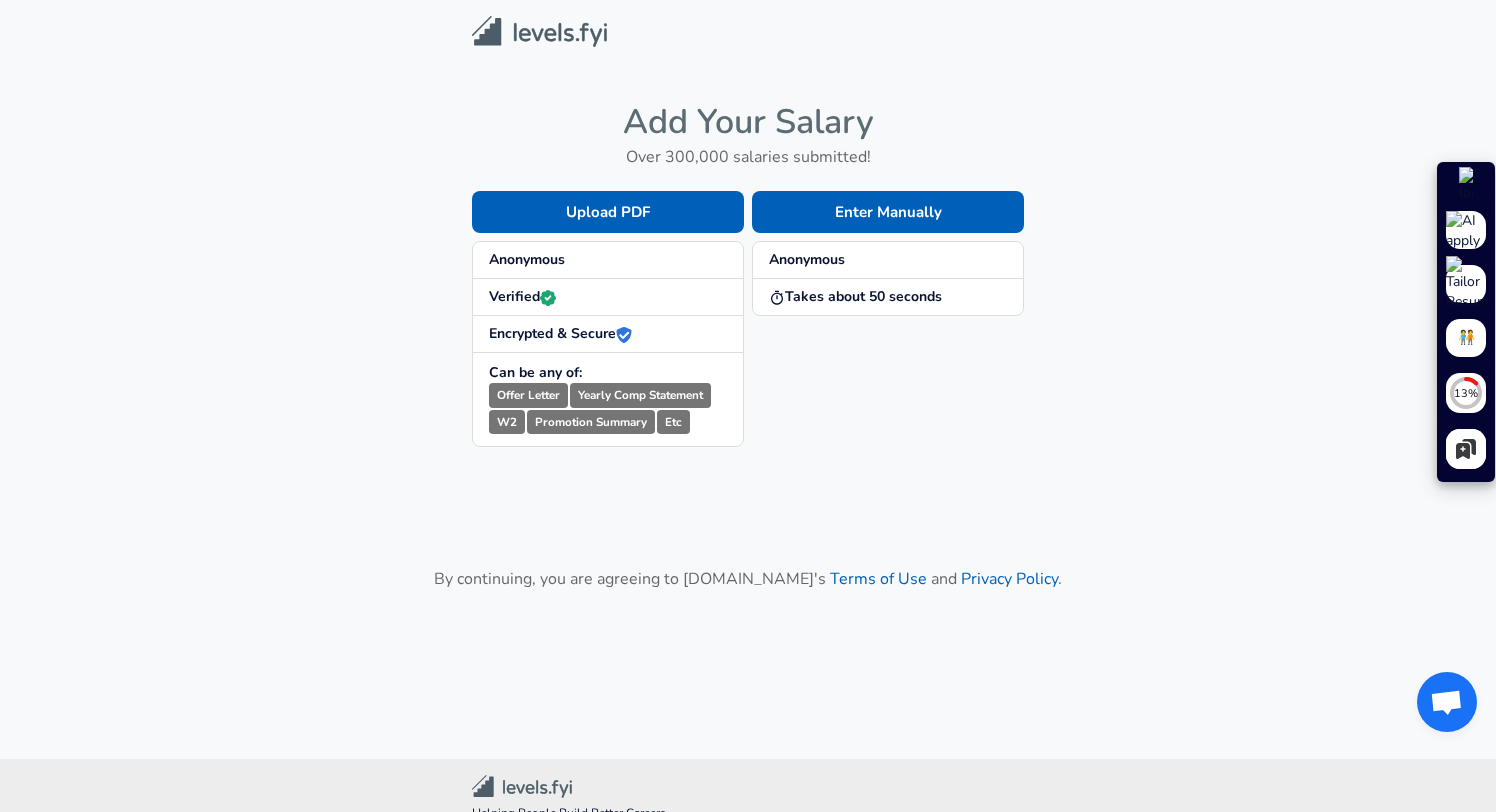 scroll, scrollTop: 0, scrollLeft: 0, axis: both 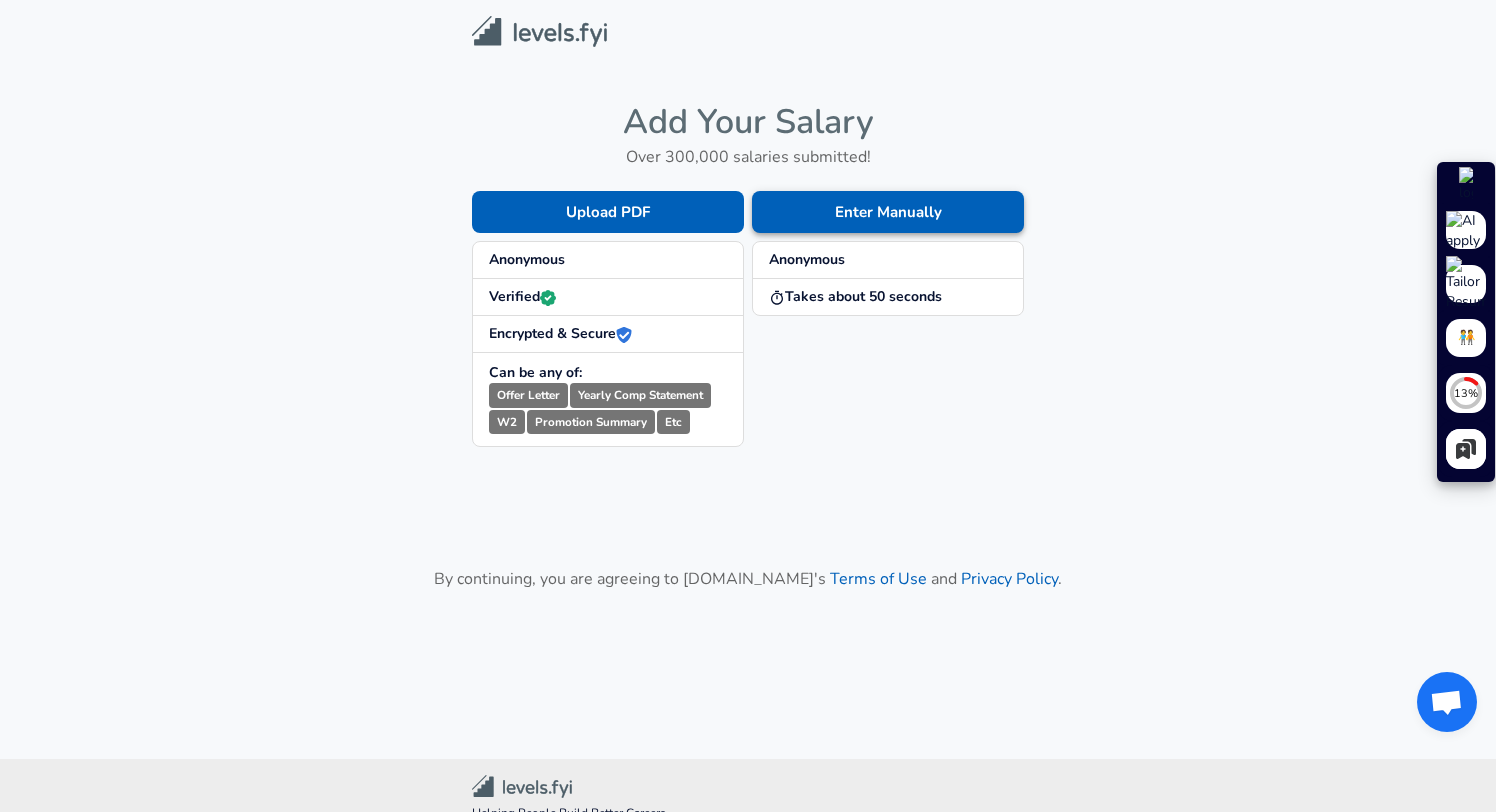 click on "Enter Manually" at bounding box center [888, 212] 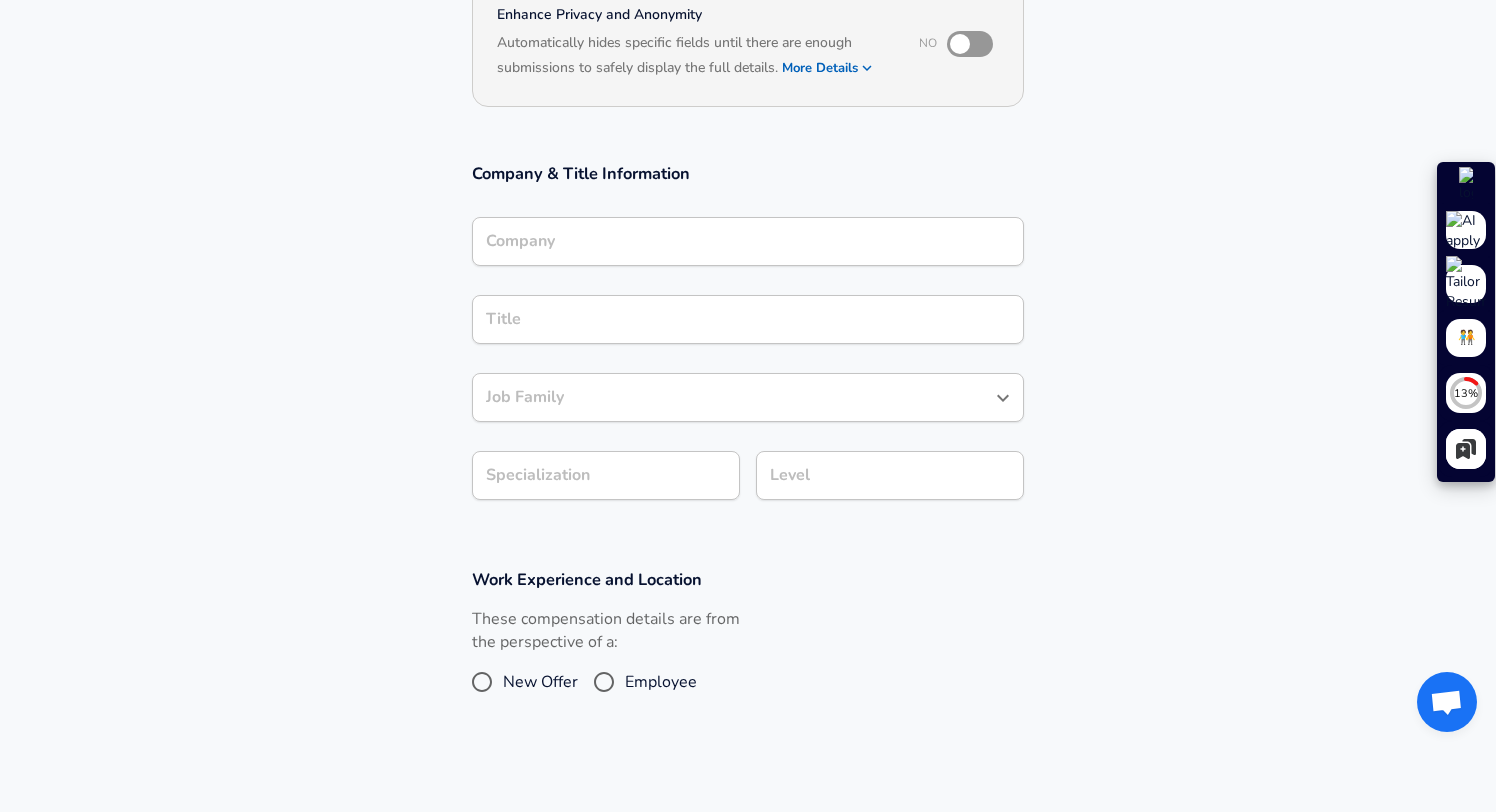 scroll, scrollTop: 241, scrollLeft: 0, axis: vertical 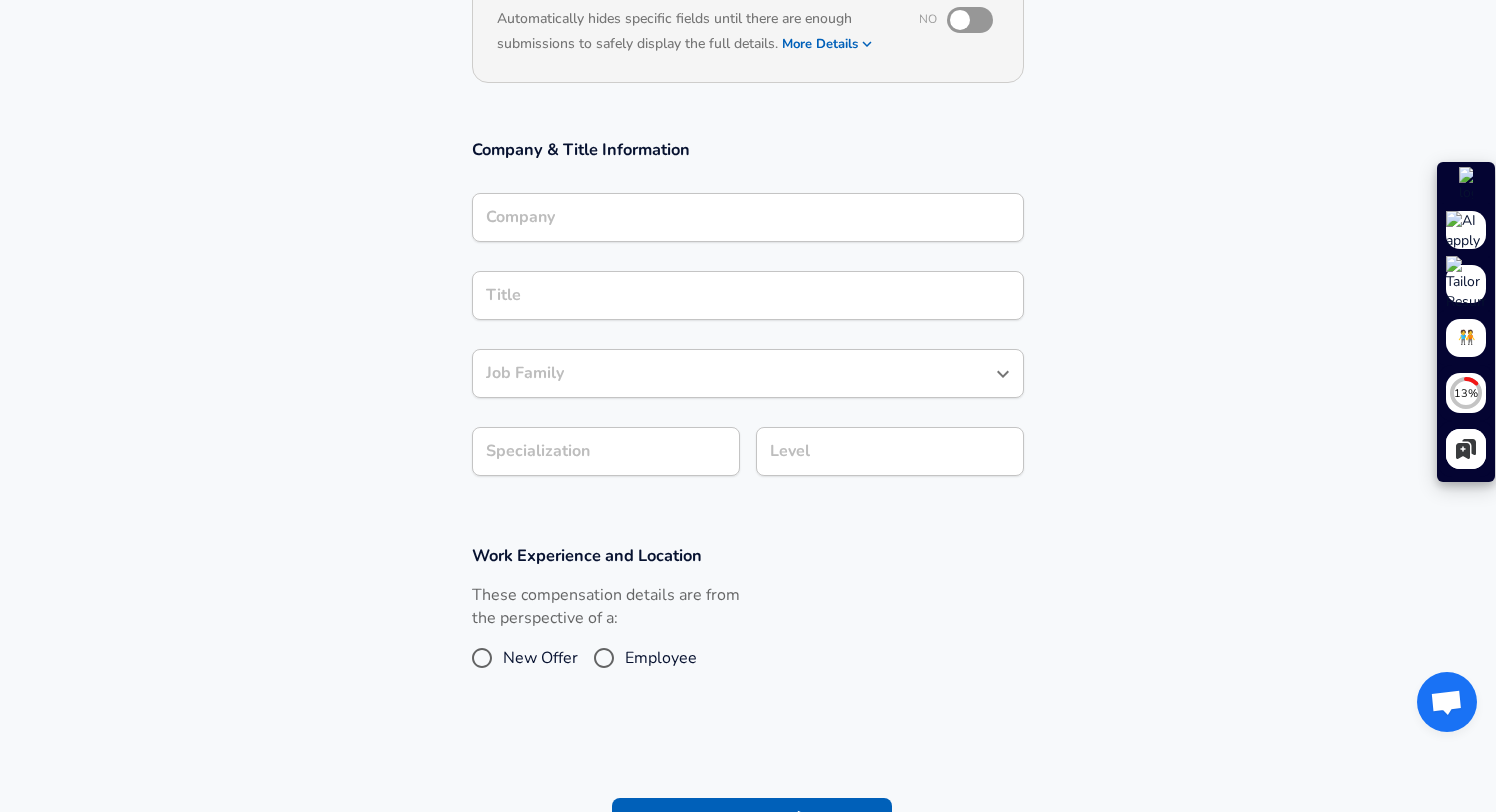click on "Company" at bounding box center [748, 217] 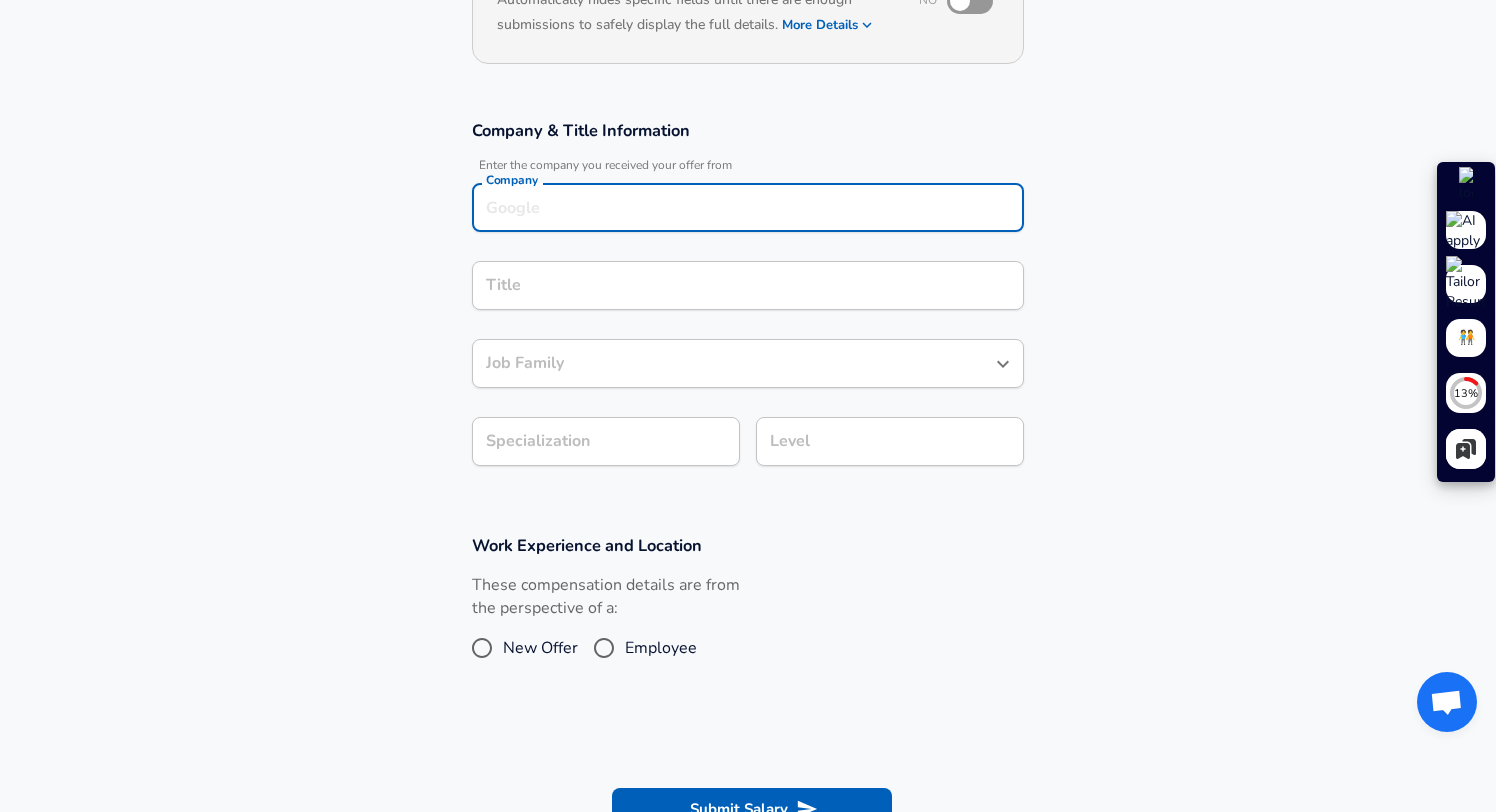 scroll, scrollTop: 291, scrollLeft: 0, axis: vertical 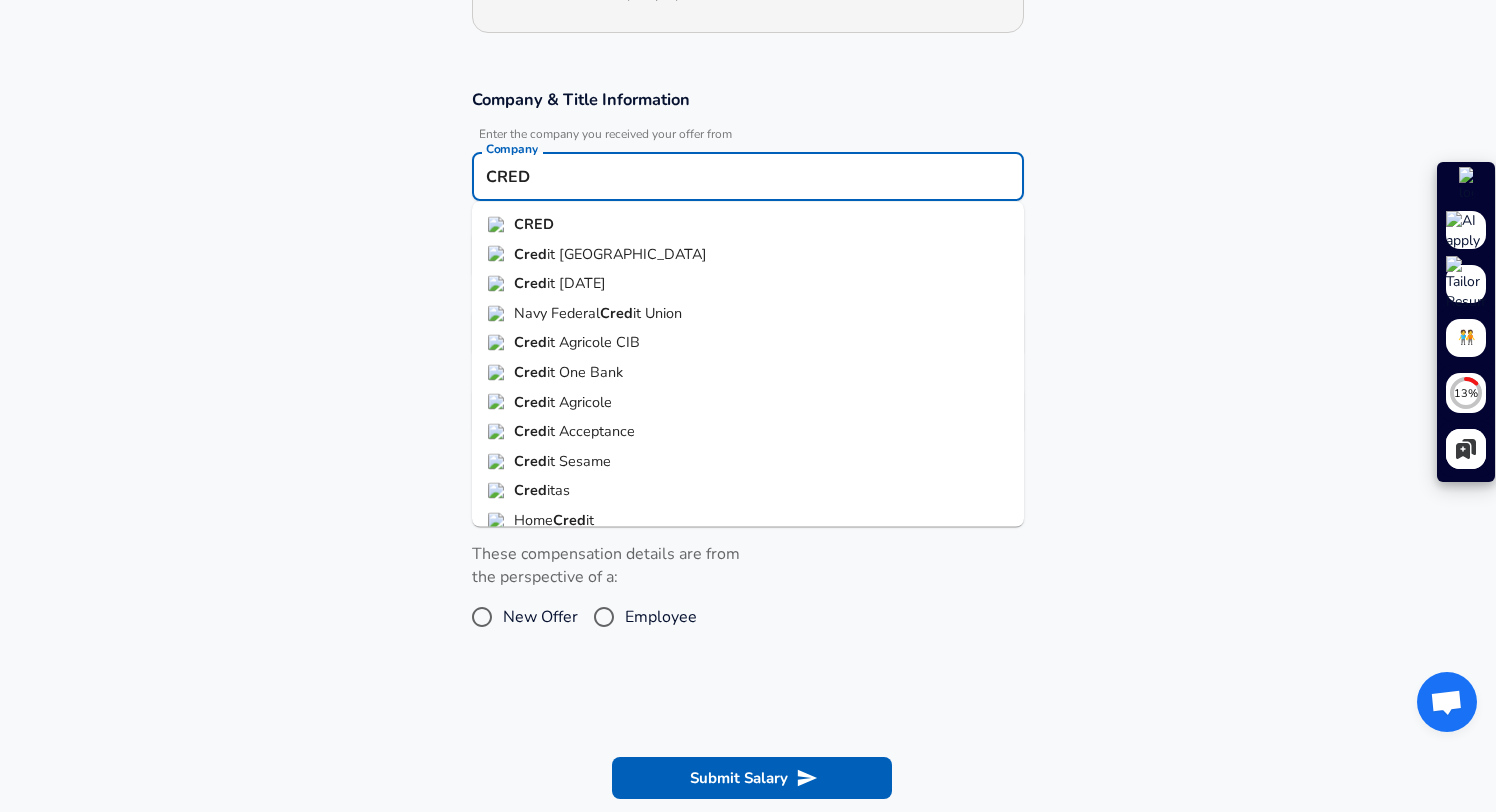 click on "CRED" at bounding box center [748, 225] 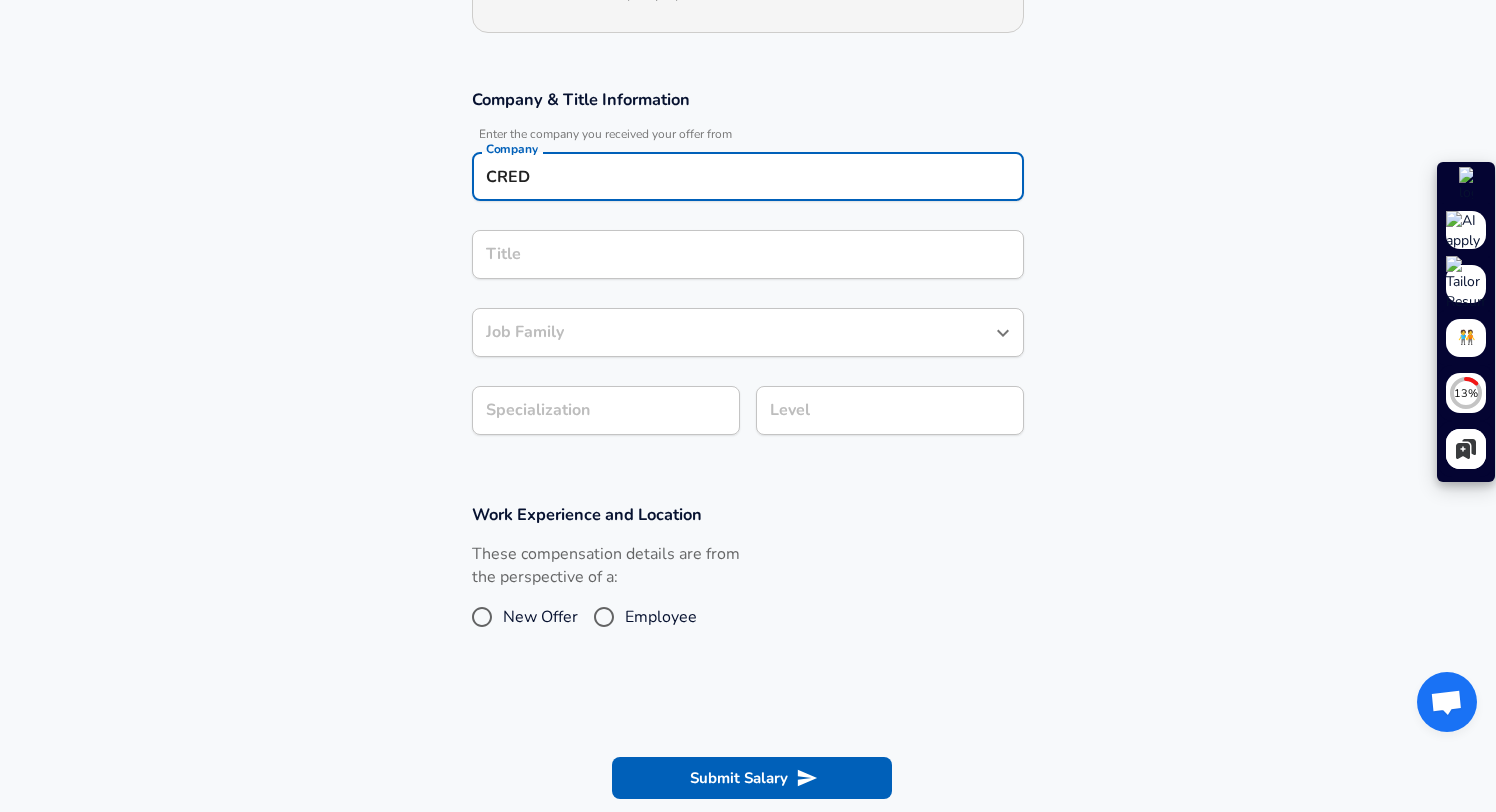 type on "CRED" 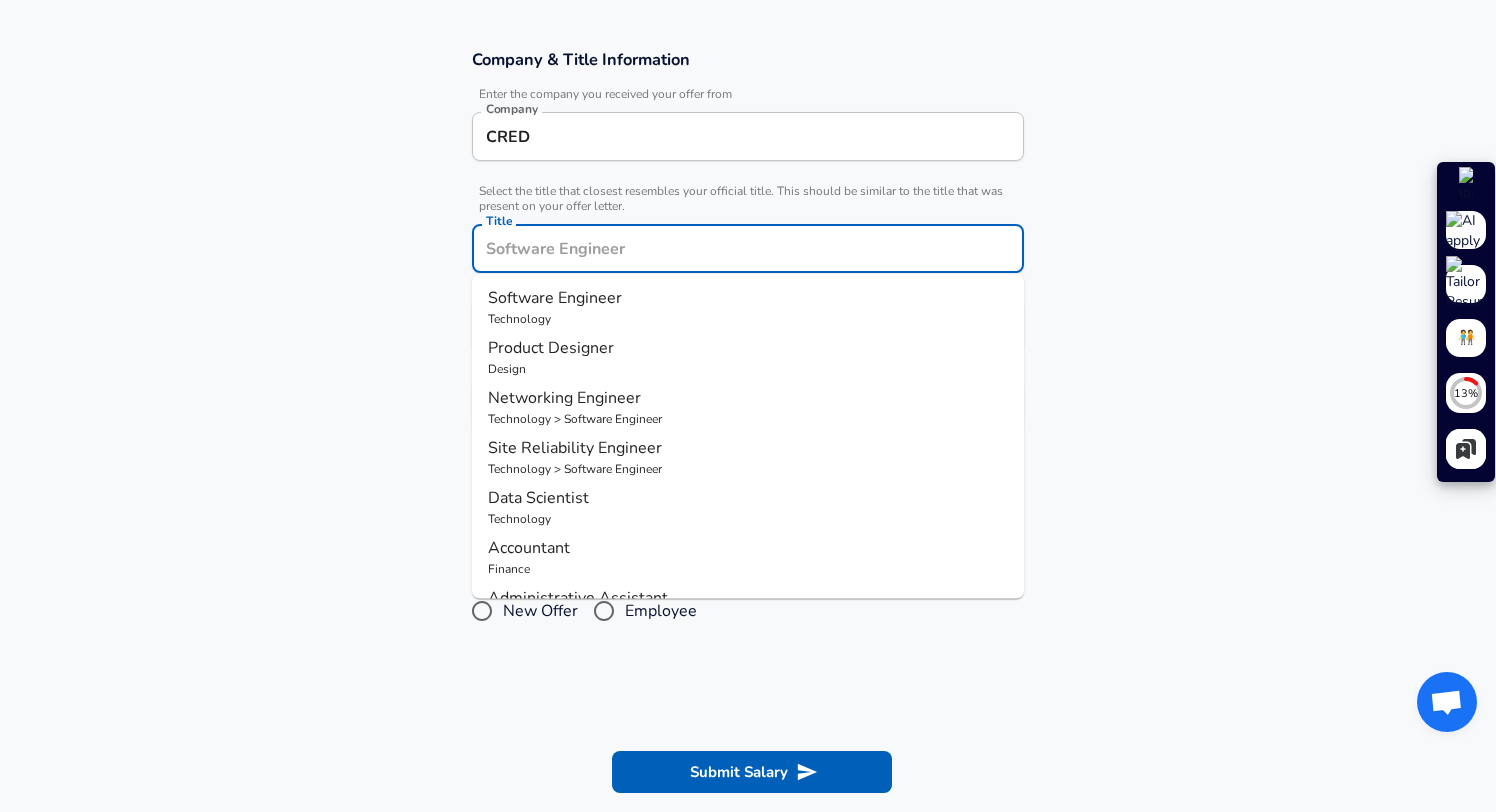 click on "Software Engineer" at bounding box center [748, 298] 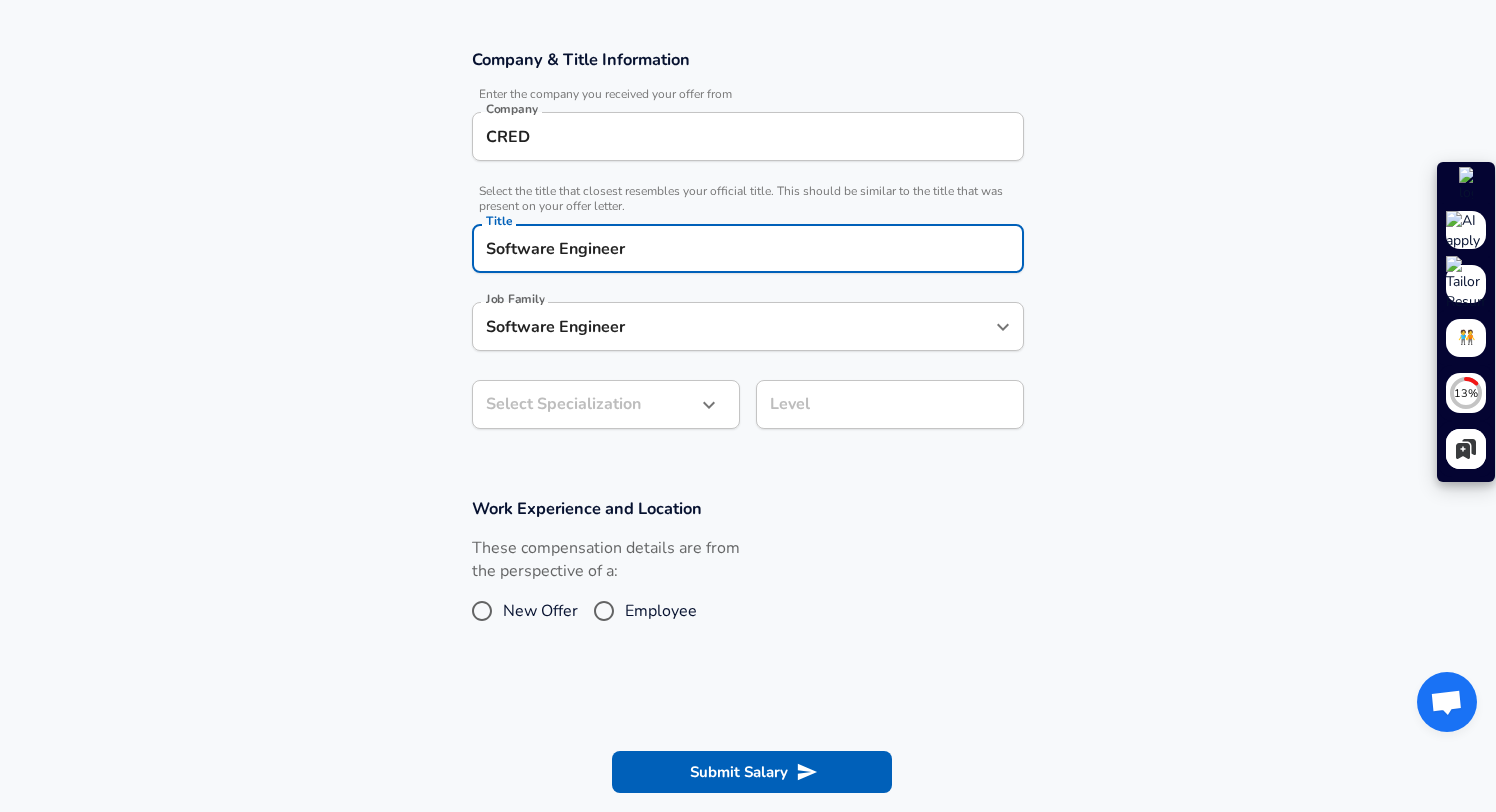 click on "Restart Add Your Salary Upload your offer letter   to verify your submission Enhance Privacy and Anonymity No Automatically hides specific fields until there are enough submissions to safely display the full details.   More Details Based on your submission and the data points that we have already collected, we will automatically hide and anonymize specific fields if there aren't enough data points to remain sufficiently anonymous. Company & Title Information   Enter the company you received your offer from Company CRED Company   Select the title that closest resembles your official title. This should be similar to the title that was present on your offer letter. Title Software Engineer Title Job Family Software Engineer Job Family Select Specialization ​ Select Specialization Level Level Work Experience and Location These compensation details are from the perspective of a: New Offer Employee Submit Salary By continuing, you are agreeing to [DOMAIN_NAME][PERSON_NAME]'s   Terms of Use   and   Privacy Policy . © [DATE] -  [DATE]" at bounding box center (748, 75) 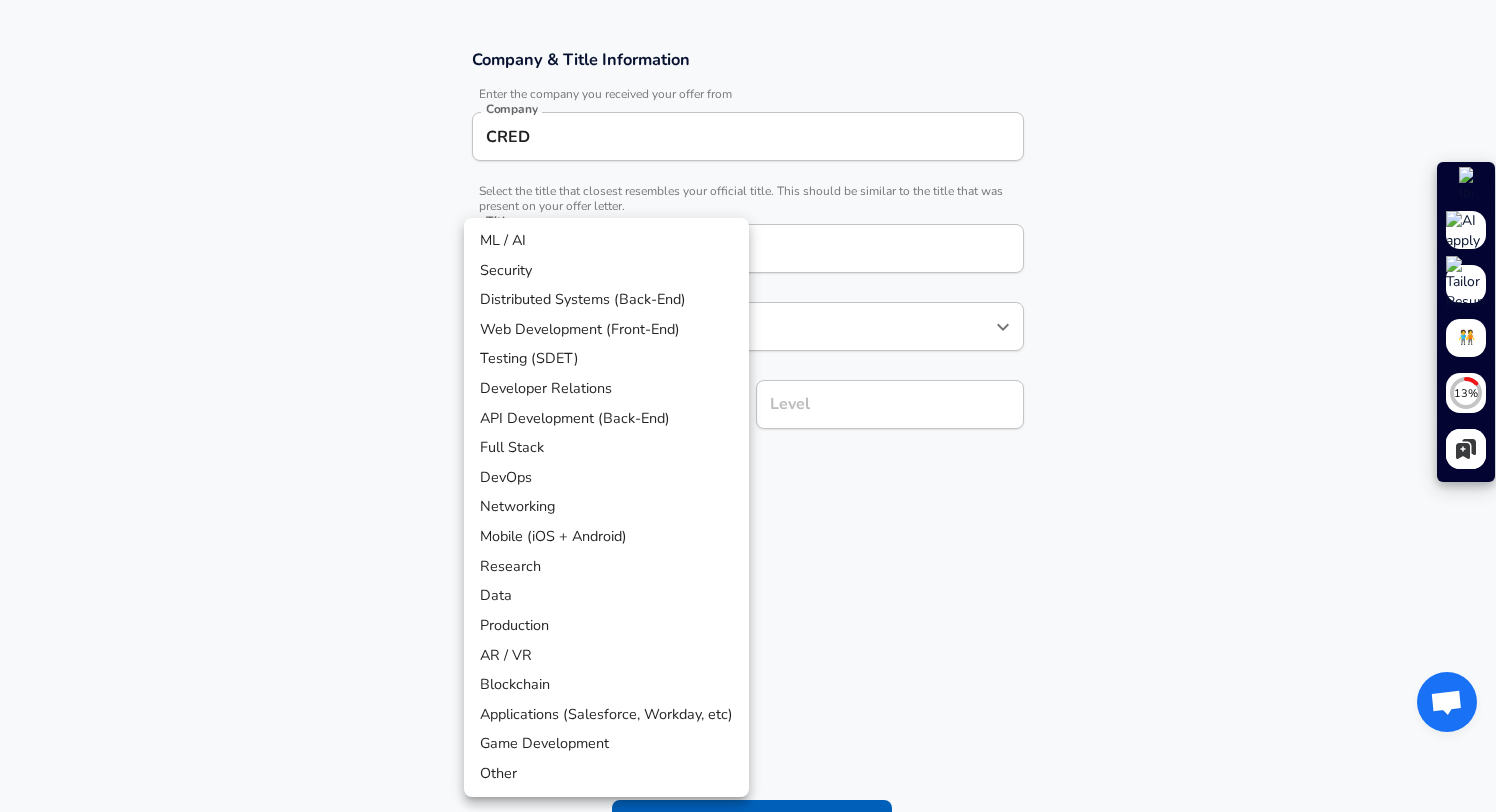 scroll, scrollTop: 391, scrollLeft: 0, axis: vertical 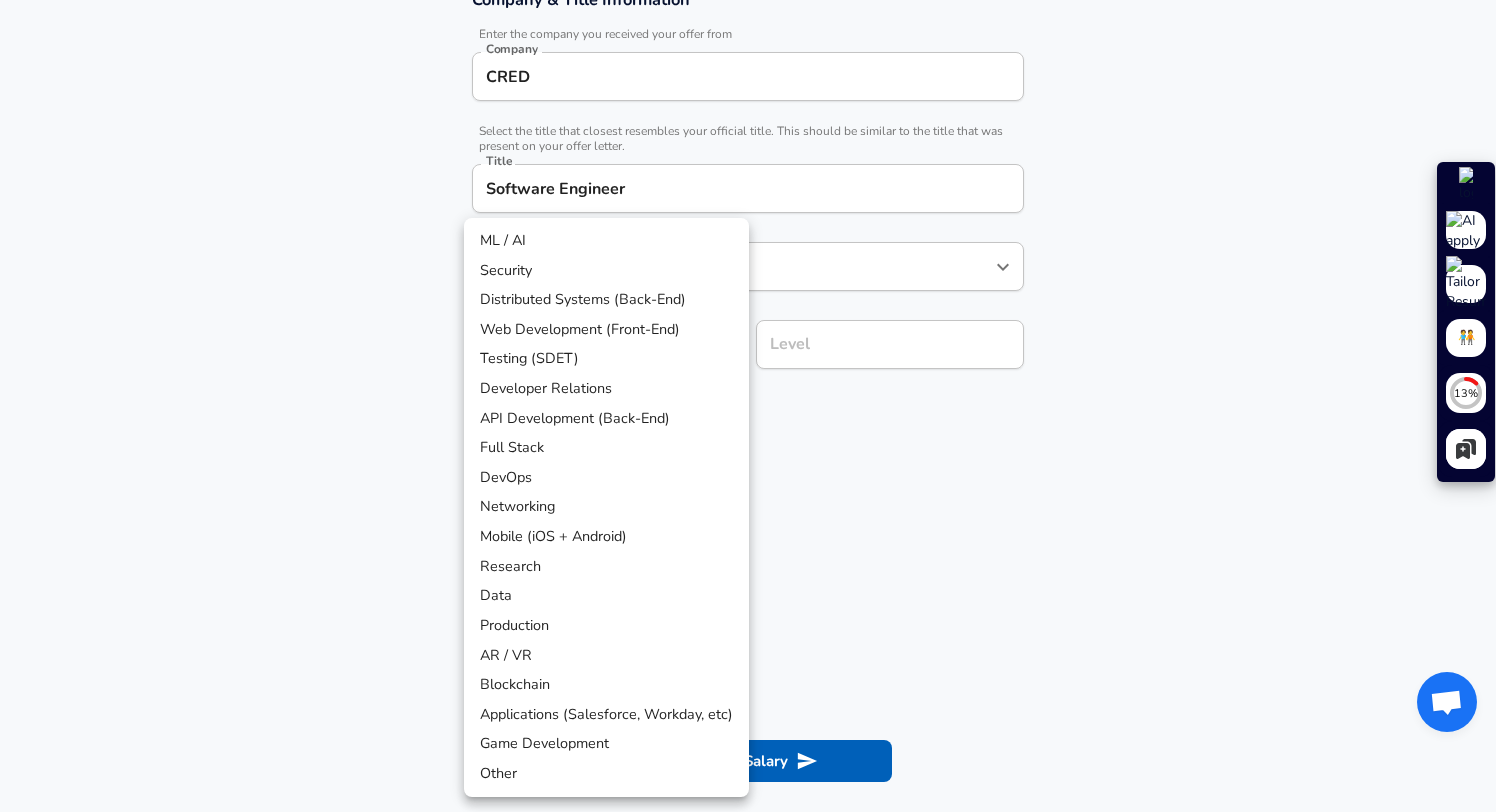 type 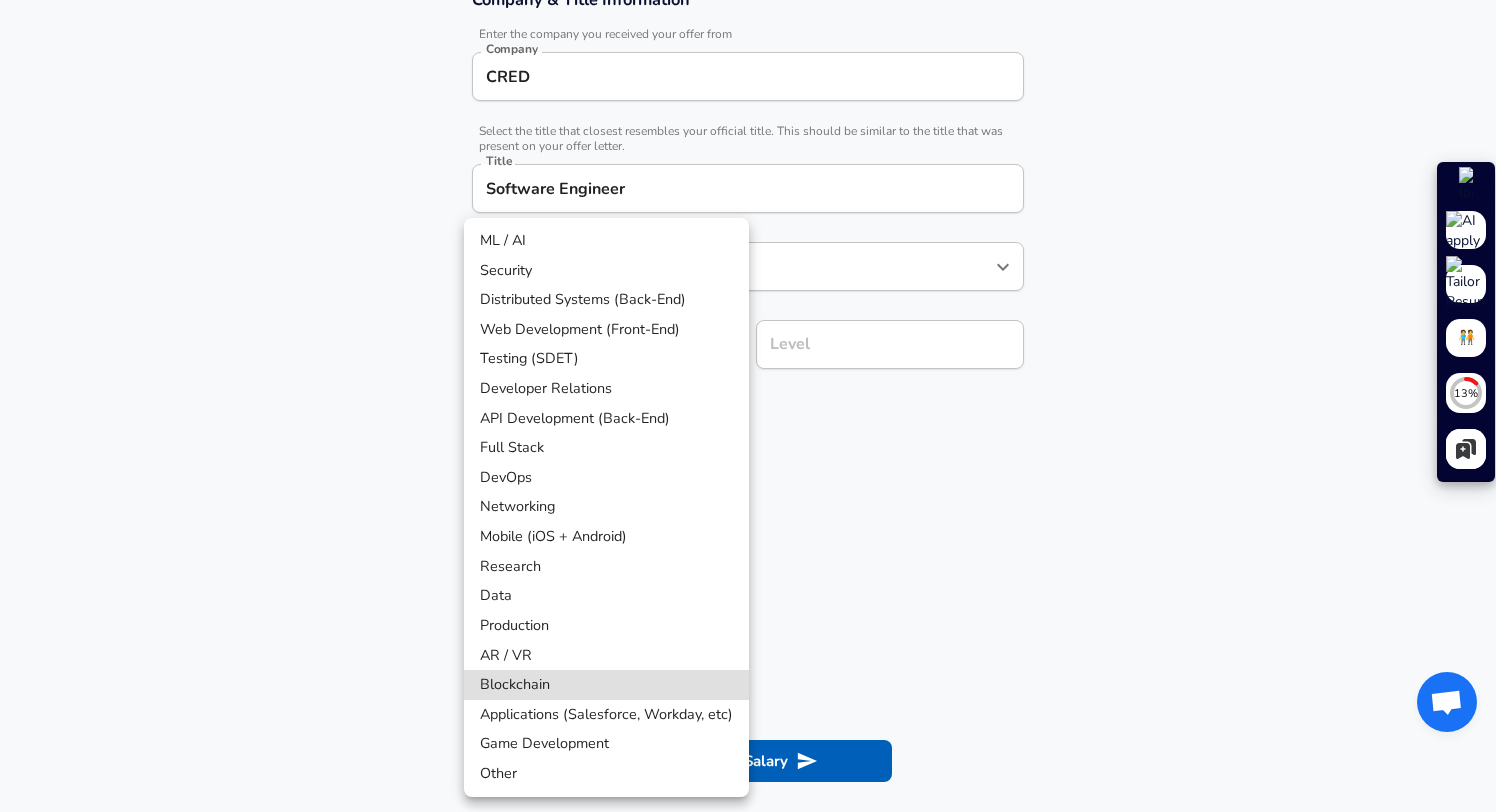 click on "Full Stack" at bounding box center (606, 448) 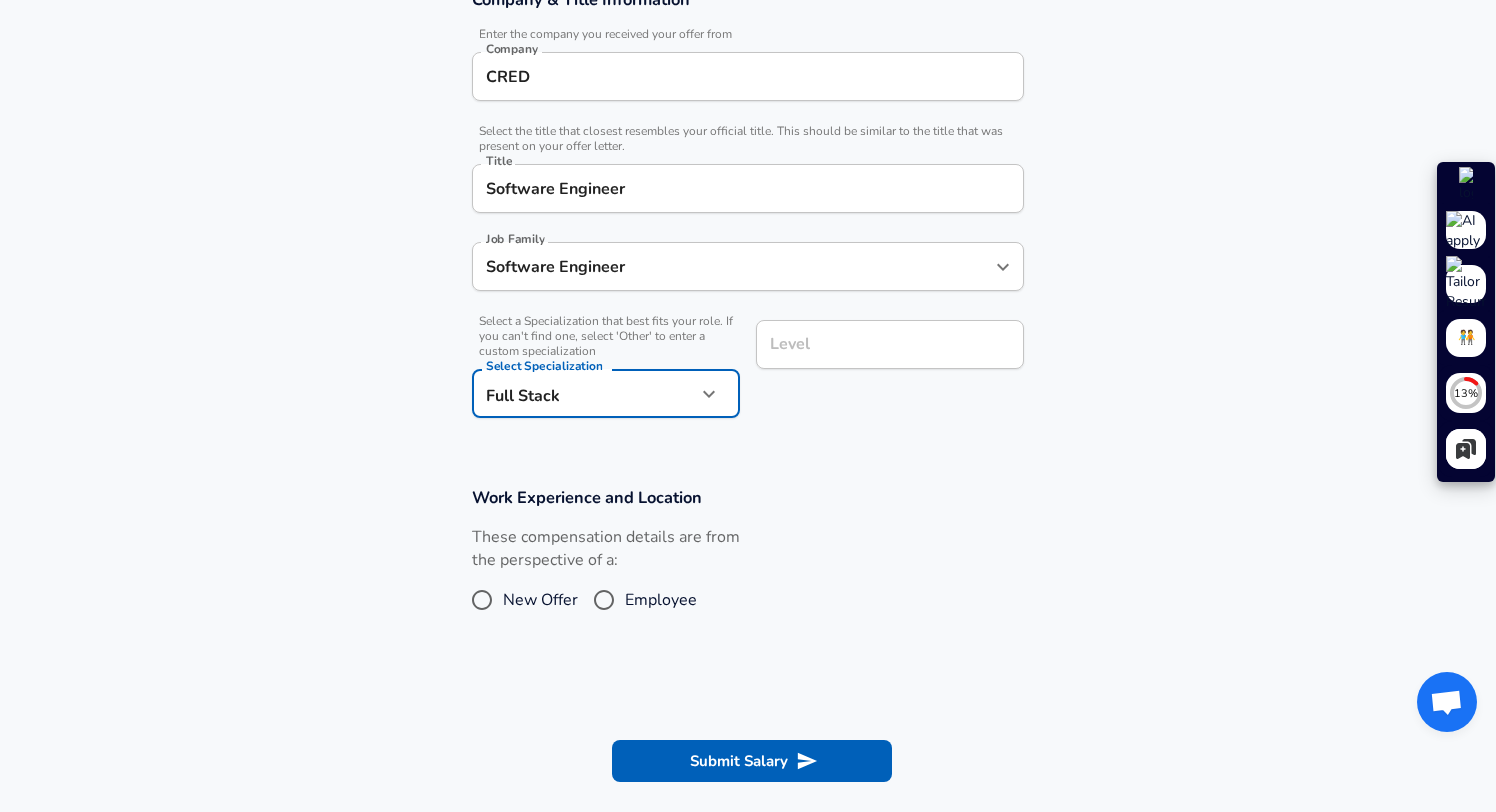 click on "Restart Add Your Salary Upload your offer letter   to verify your submission Enhance Privacy and Anonymity No Automatically hides specific fields until there are enough submissions to safely display the full details.   More Details Based on your submission and the data points that we have already collected, we will automatically hide and anonymize specific fields if there aren't enough data points to remain sufficiently anonymous. Company & Title Information   Enter the company you received your offer from Company CRED Company   Select the title that closest resembles your official title. This should be similar to the title that was present on your offer letter. Title Software Engineer Title Job Family Software Engineer Job Family   Select a Specialization that best fits your role. If you can't find one, select 'Other' to enter a custom specialization Select Specialization Full Stack Full Stack Select Specialization Level Level Work Experience and Location New Offer Employee Submit Salary   Terms of Use   and" at bounding box center (748, 15) 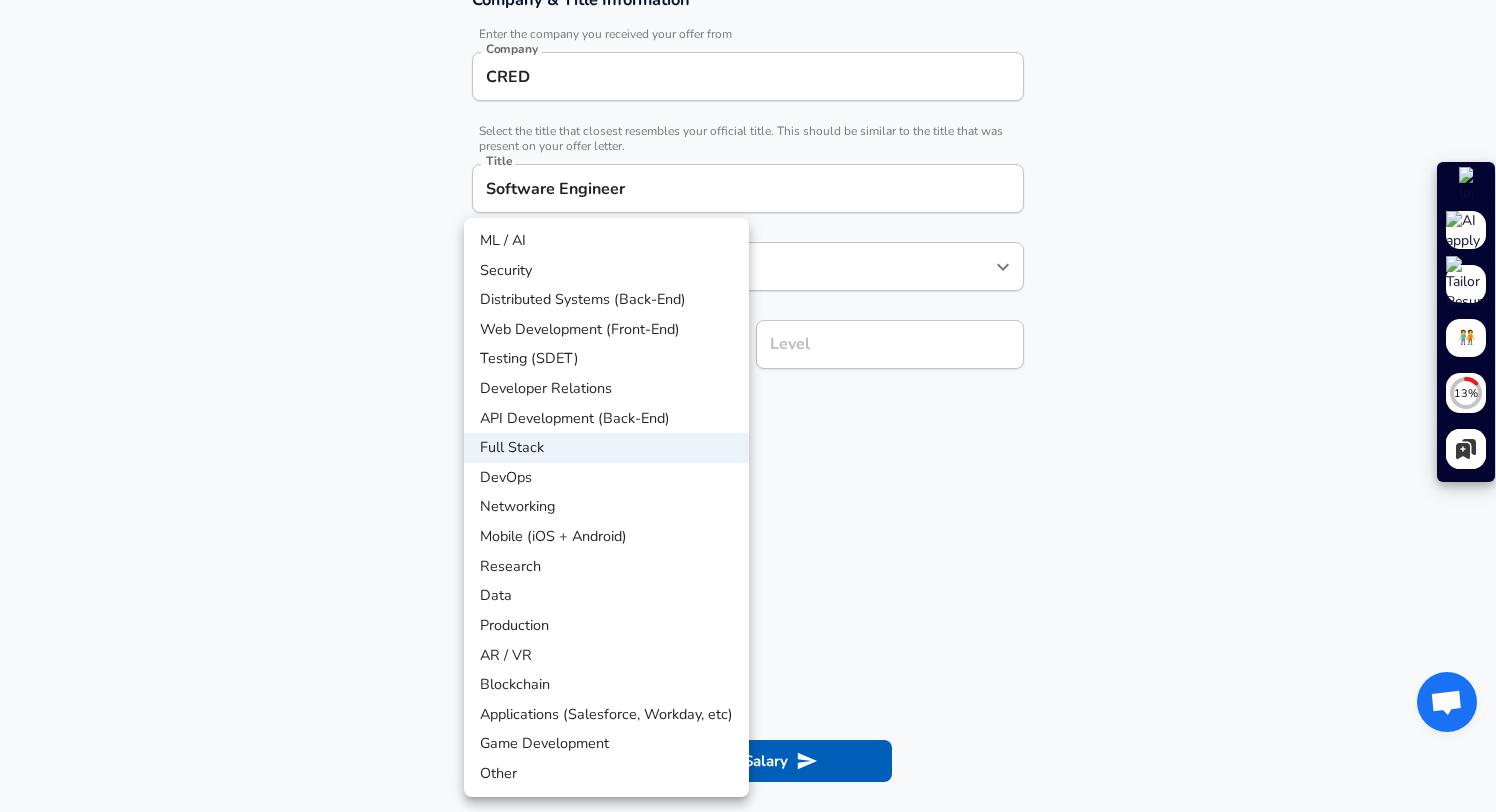 click on "Distributed Systems (Back-End)" at bounding box center (606, 300) 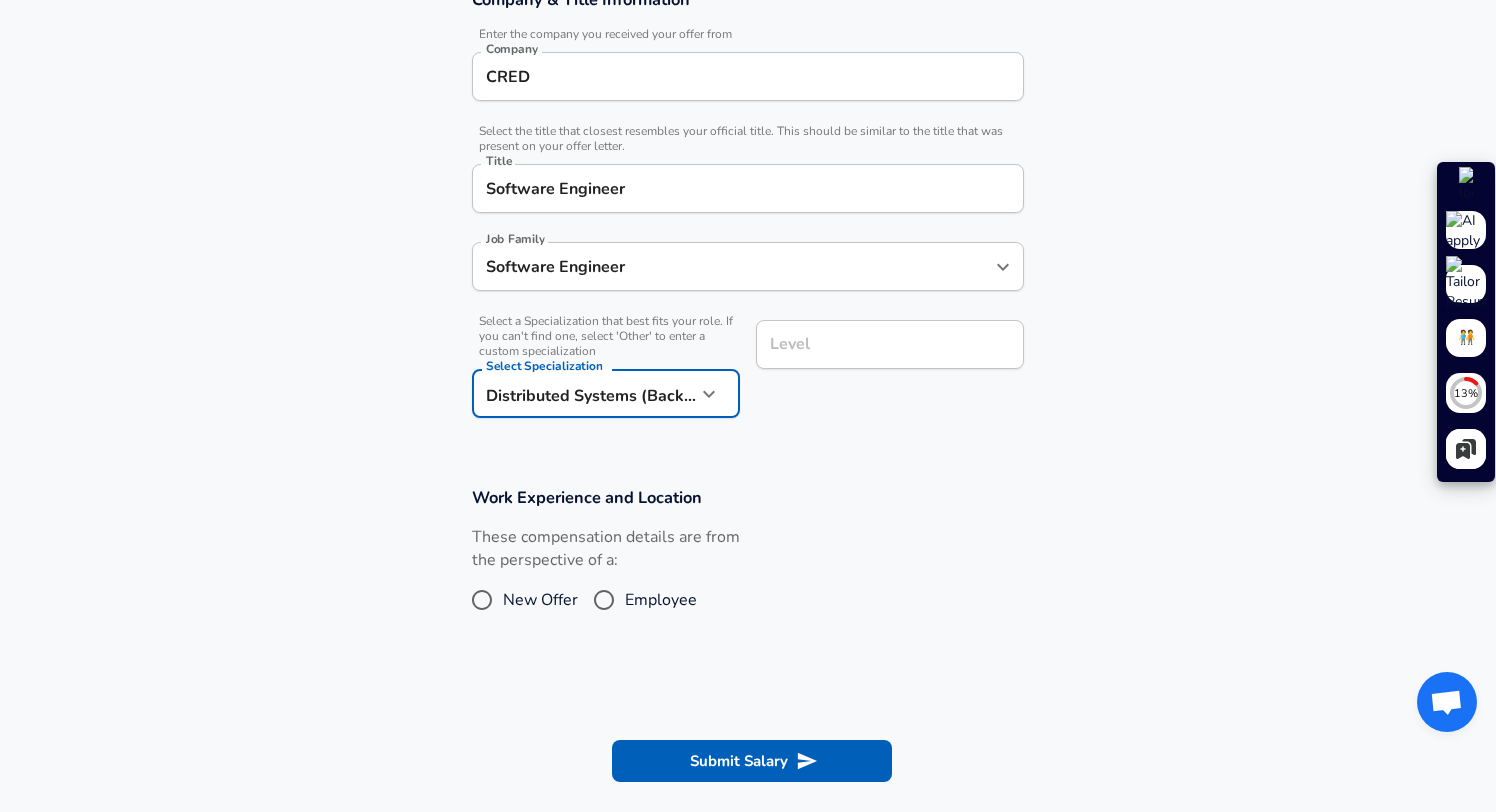 click on "Level" at bounding box center (890, 344) 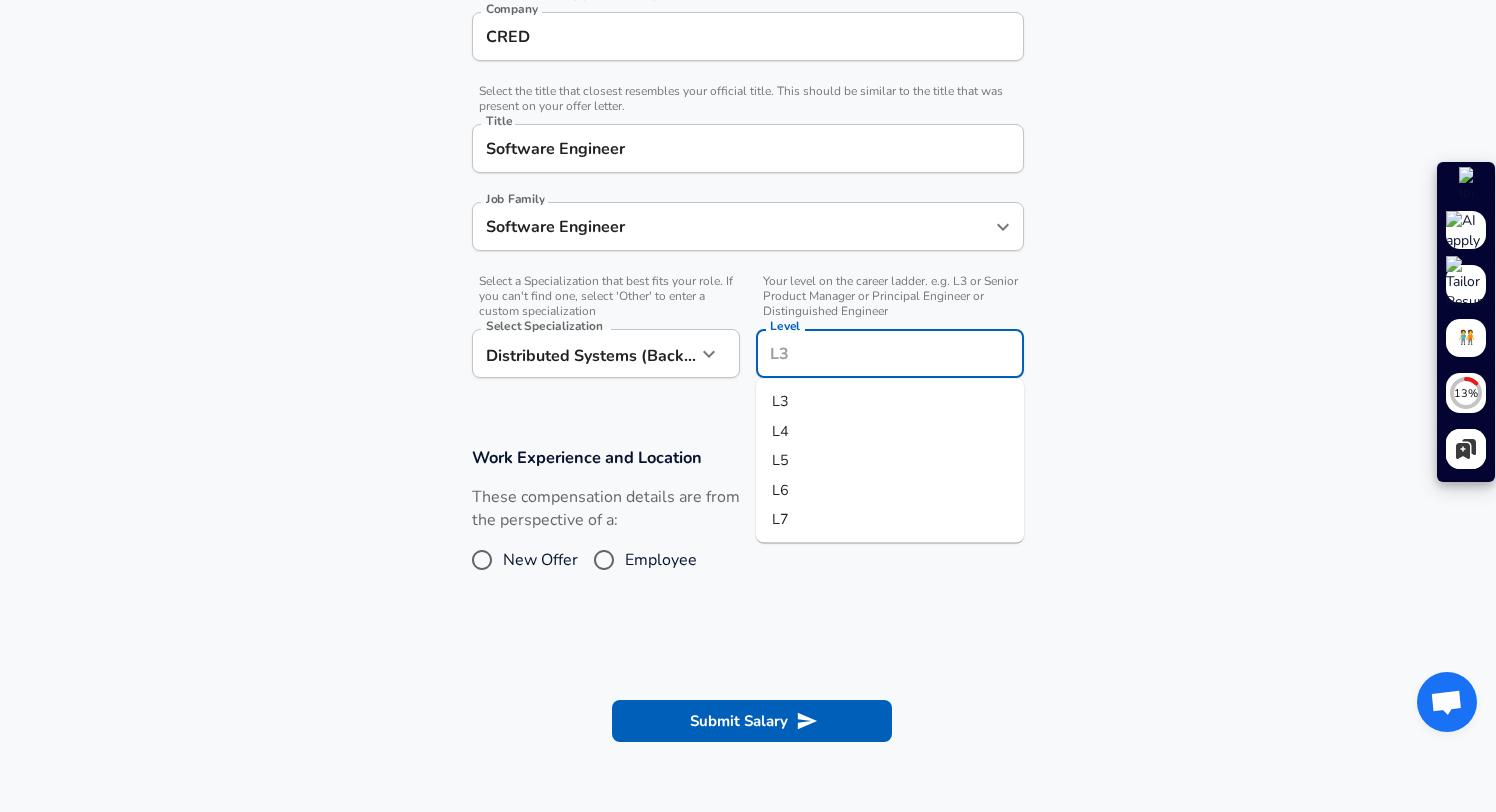 click on "L4" at bounding box center [890, 431] 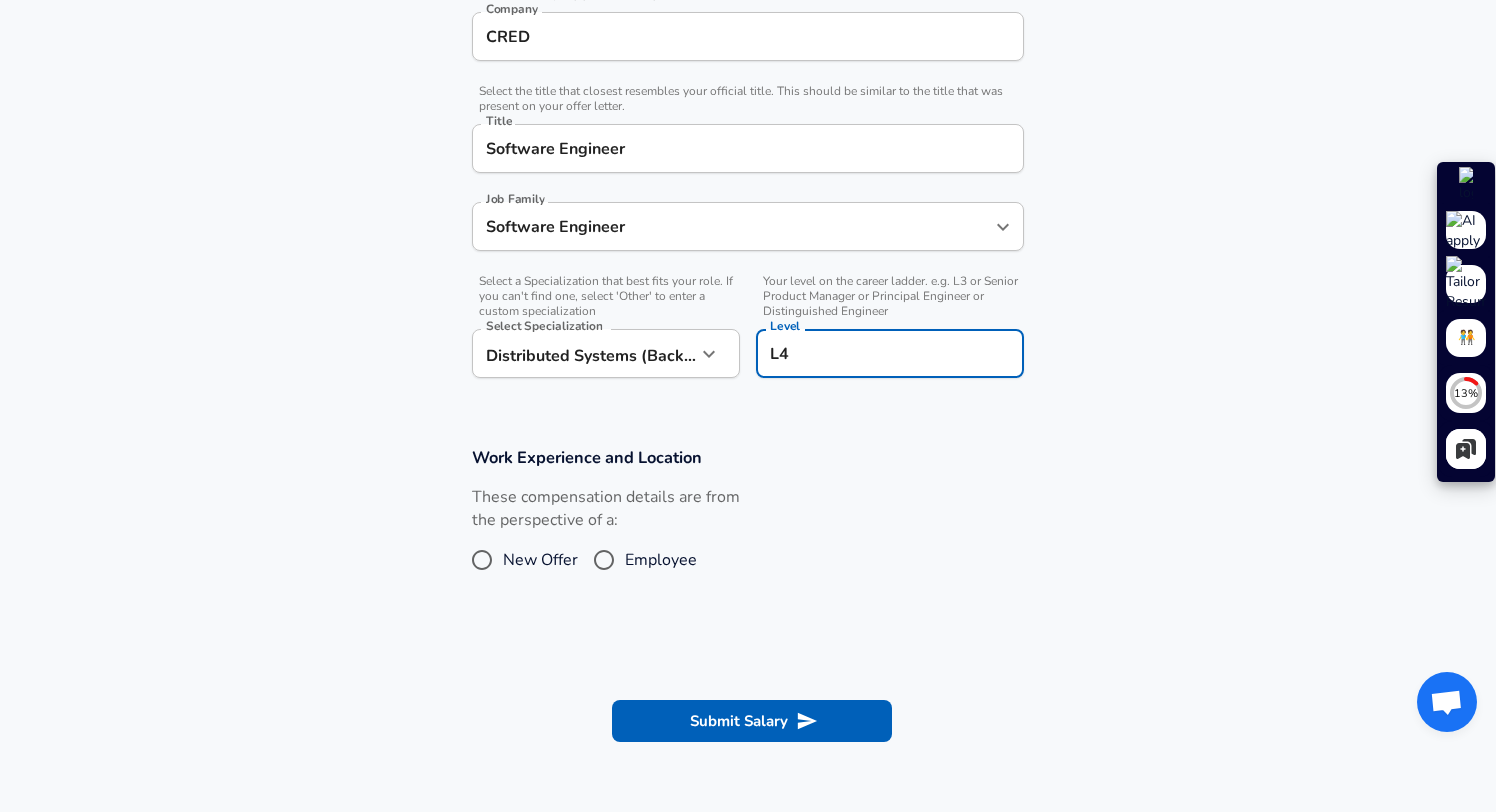 click on "Employee" at bounding box center (604, 560) 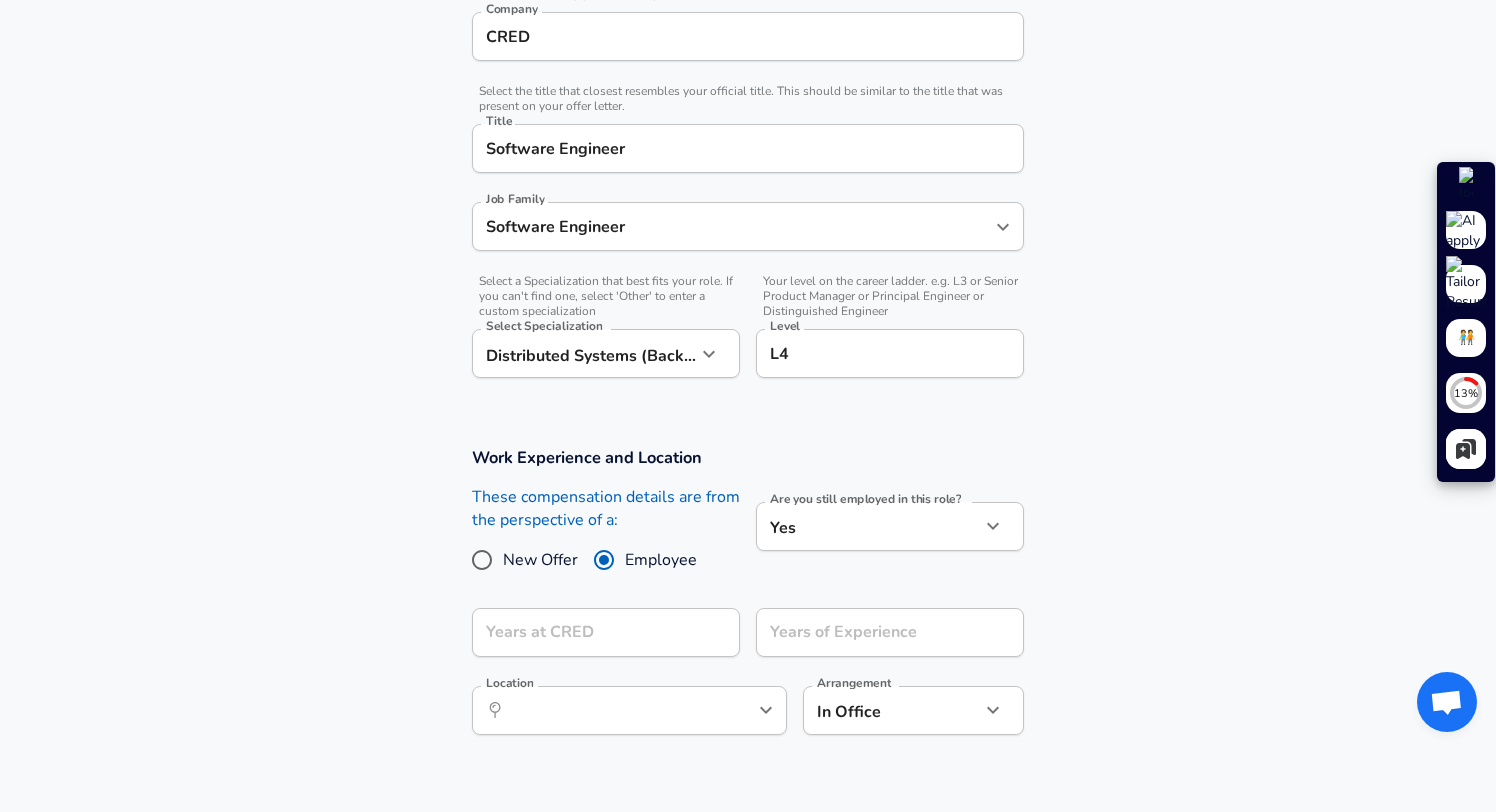 click on "Restart Add Your Salary Upload your offer letter   to verify your submission Enhance Privacy and Anonymity No Automatically hides specific fields until there are enough submissions to safely display the full details.   More Details Based on your submission and the data points that we have already collected, we will automatically hide and anonymize specific fields if there aren't enough data points to remain sufficiently anonymous. Company & Title Information   Enter the company you received your offer from Company CRED Company   Select the title that closest resembles your official title. This should be similar to the title that was present on your offer letter. Title Software Engineer Title Job Family Software Engineer Job Family   Select a Specialization that best fits your role. If you can't find one, select 'Other' to enter a custom specialization Select Specialization Distributed Systems (Back-End) Distributed Systems (Back-End) Select Specialization   Level L4 Level Work Experience and Location Employee" at bounding box center [748, -25] 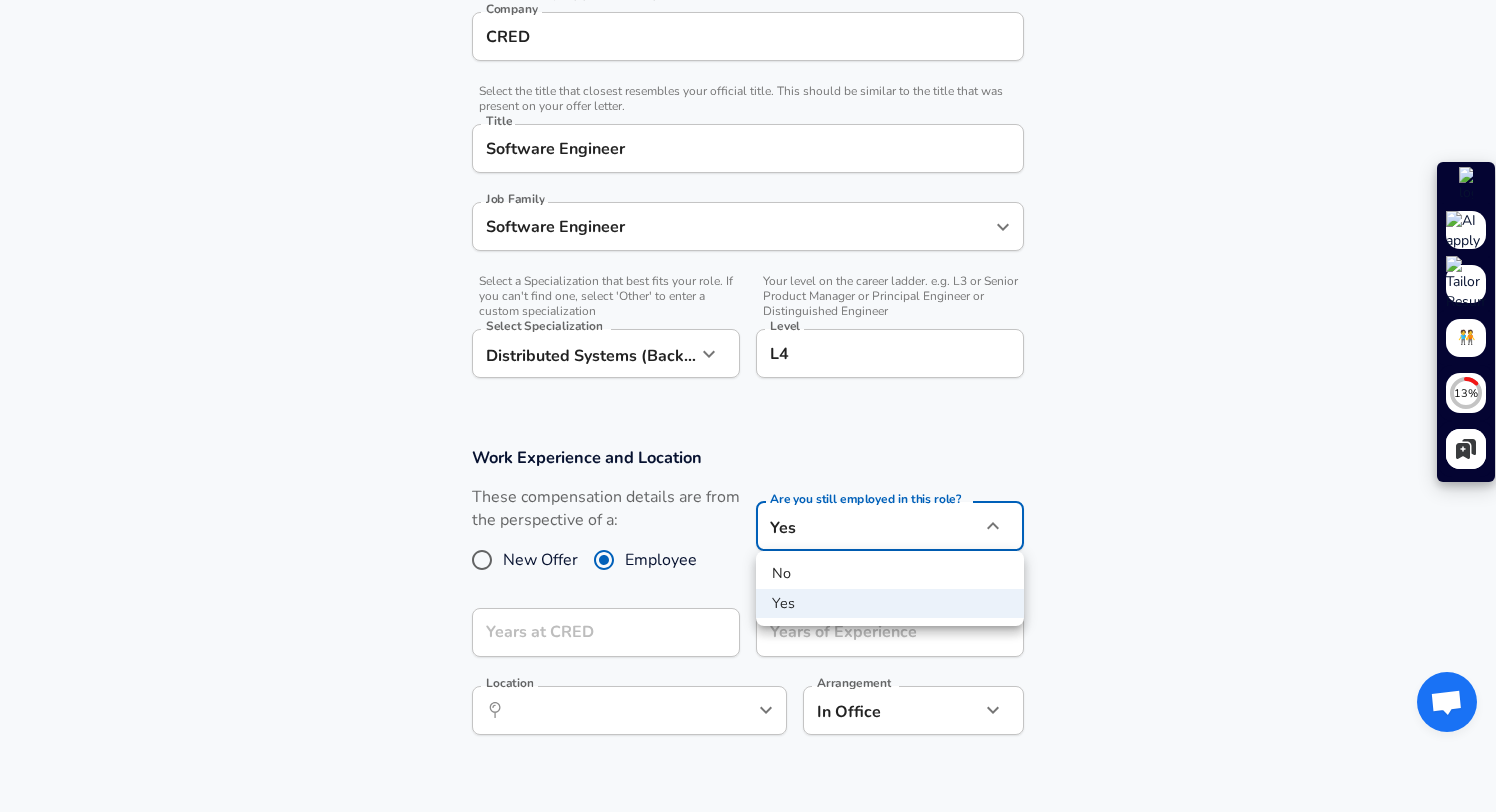 click on "No" at bounding box center [890, 574] 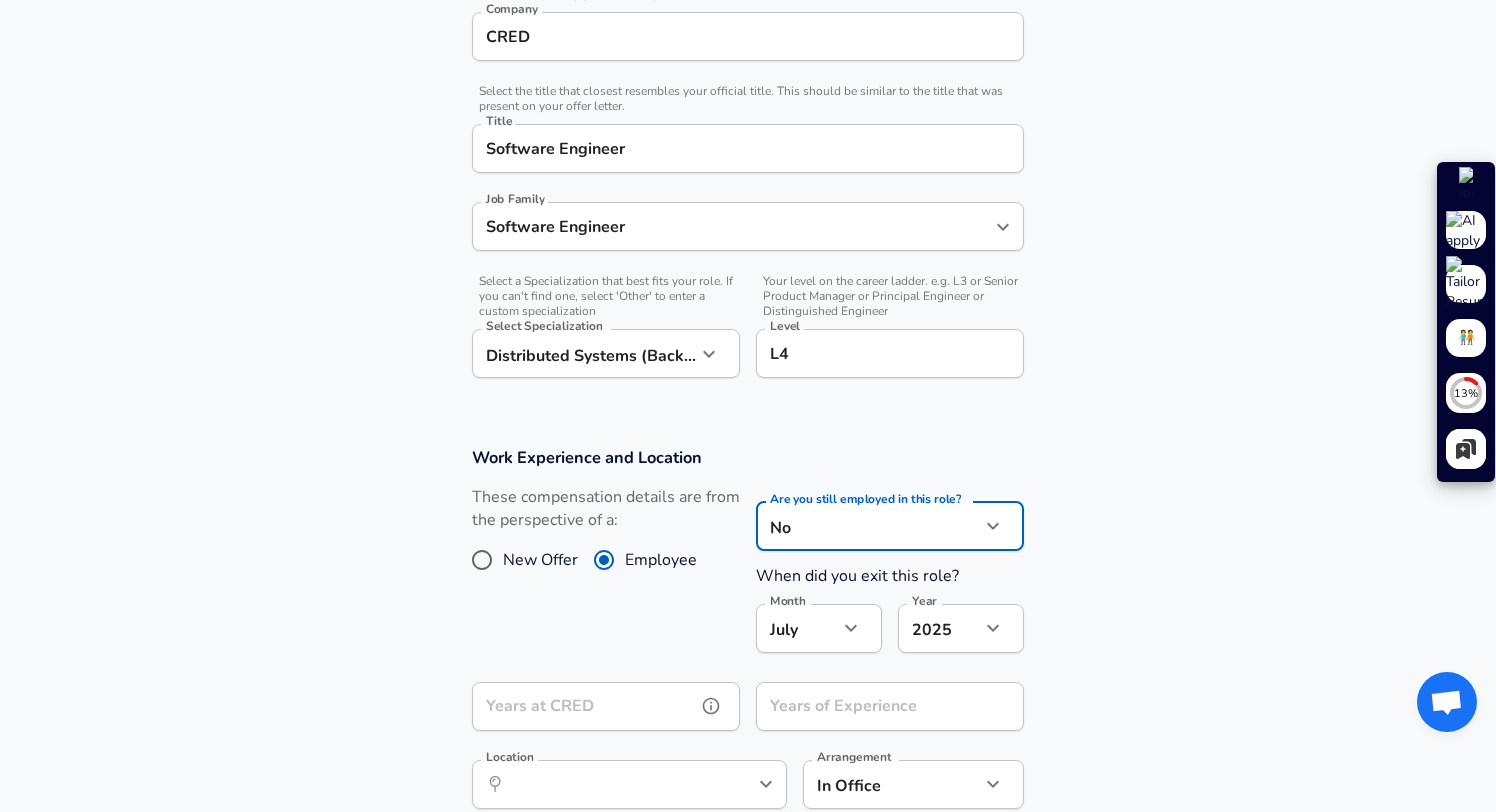 click on "Years at CRED" at bounding box center [584, 706] 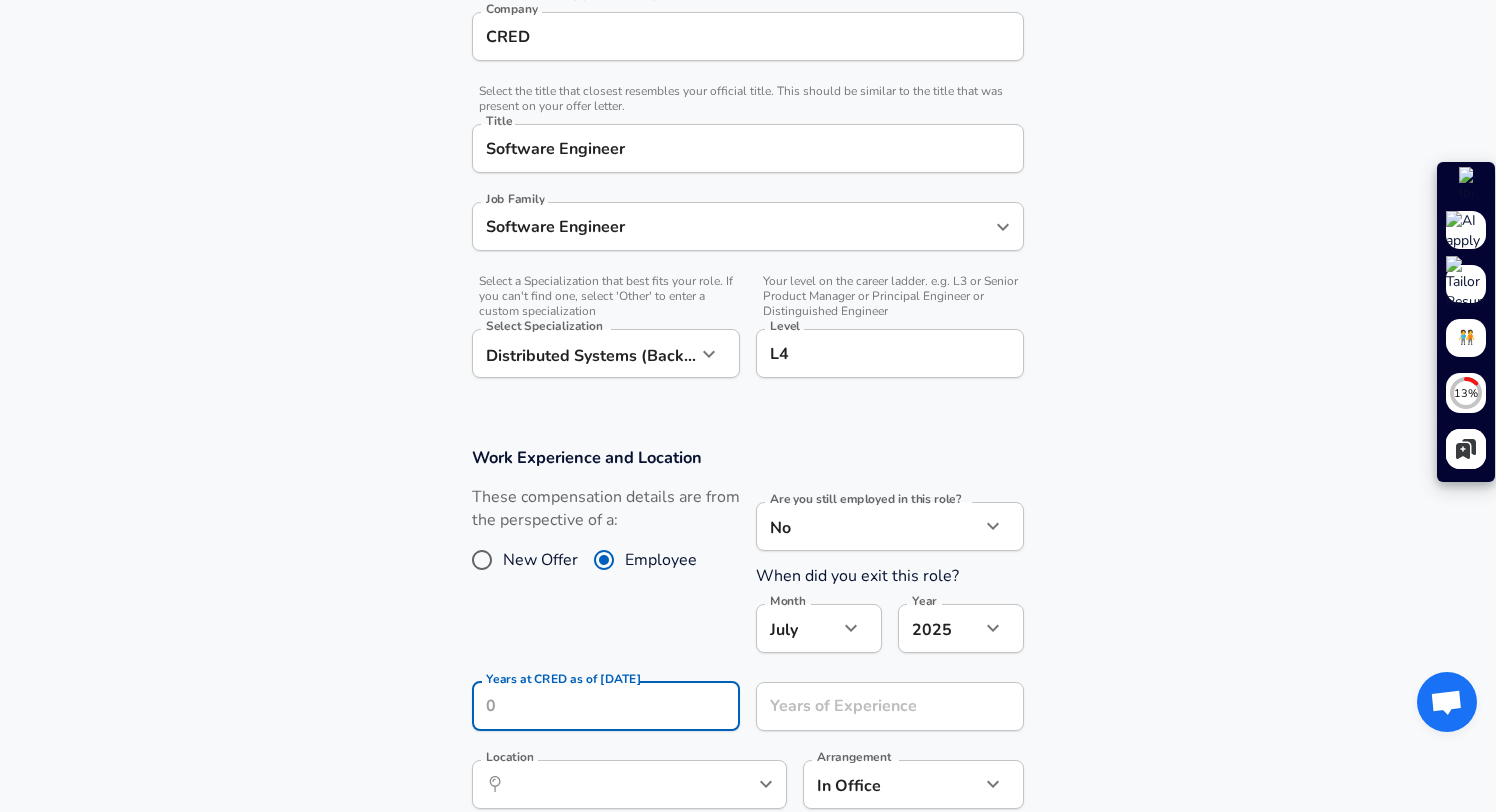 click 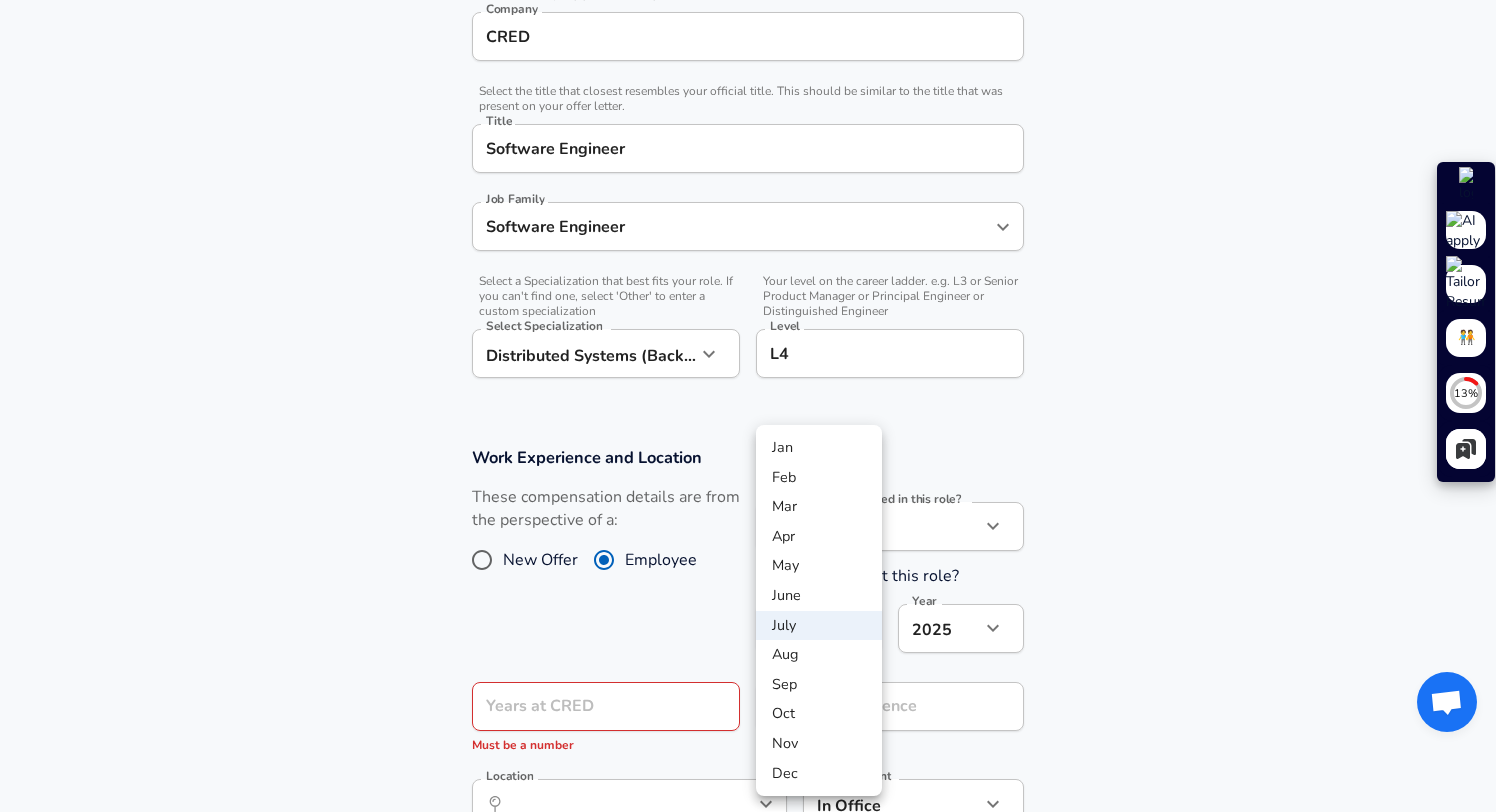 click at bounding box center (748, 406) 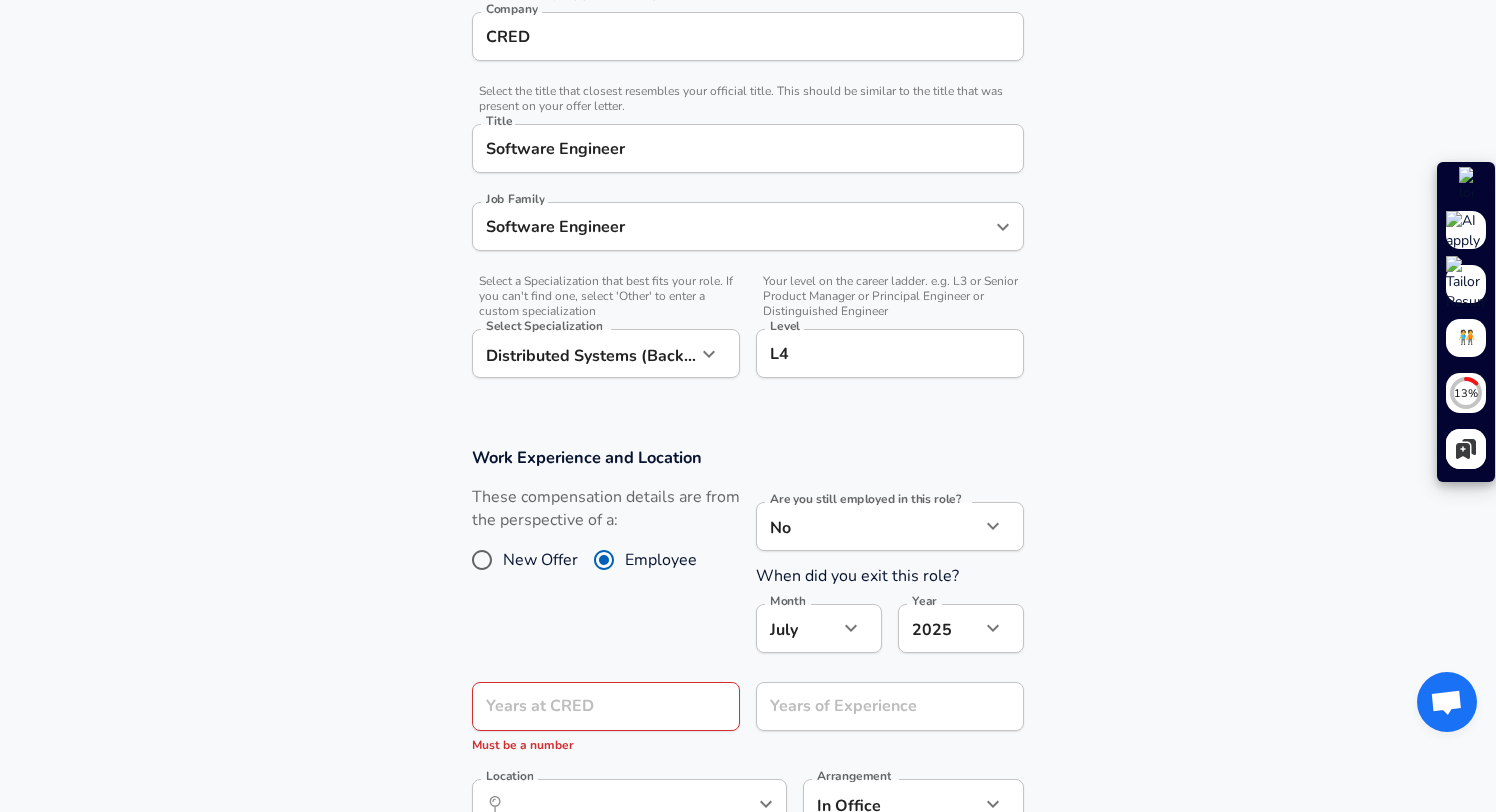 click on "Restart Add Your Salary Upload your offer letter   to verify your submission Enhance Privacy and Anonymity No Automatically hides specific fields until there are enough submissions to safely display the full details.   More Details Based on your submission and the data points that we have already collected, we will automatically hide and anonymize specific fields if there aren't enough data points to remain sufficiently anonymous. Company & Title Information   Enter the company you received your offer from Company CRED Company   Select the title that closest resembles your official title. This should be similar to the title that was present on your offer letter. Title Software Engineer Title Job Family Software Engineer Job Family   Select a Specialization that best fits your role. If you can't find one, select 'Other' to enter a custom specialization Select Specialization Distributed Systems (Back-End) Distributed Systems (Back-End) Select Specialization   Level L4 Level Work Experience and Location Employee" at bounding box center (748, -25) 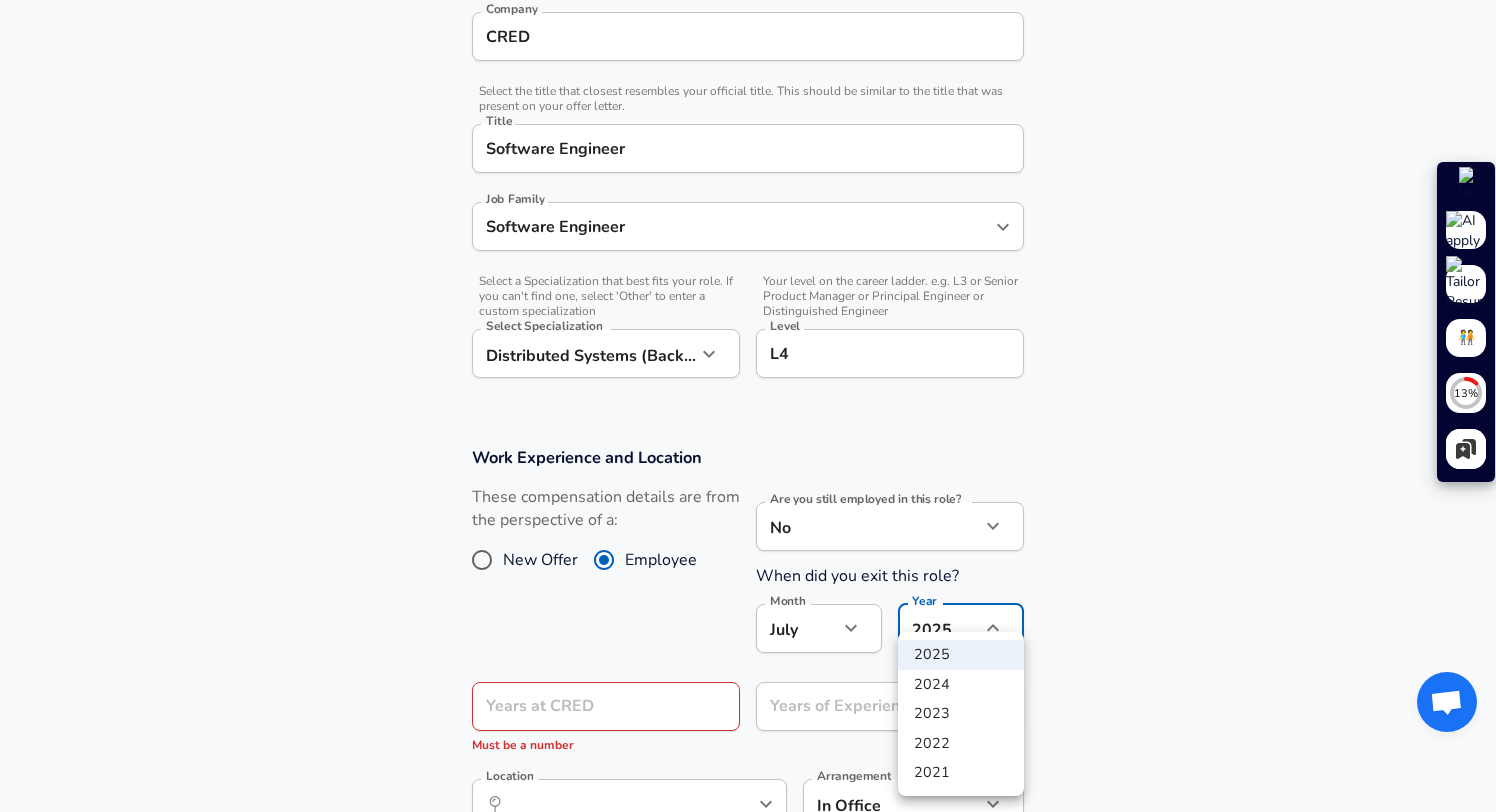 click on "2024" at bounding box center [961, 685] 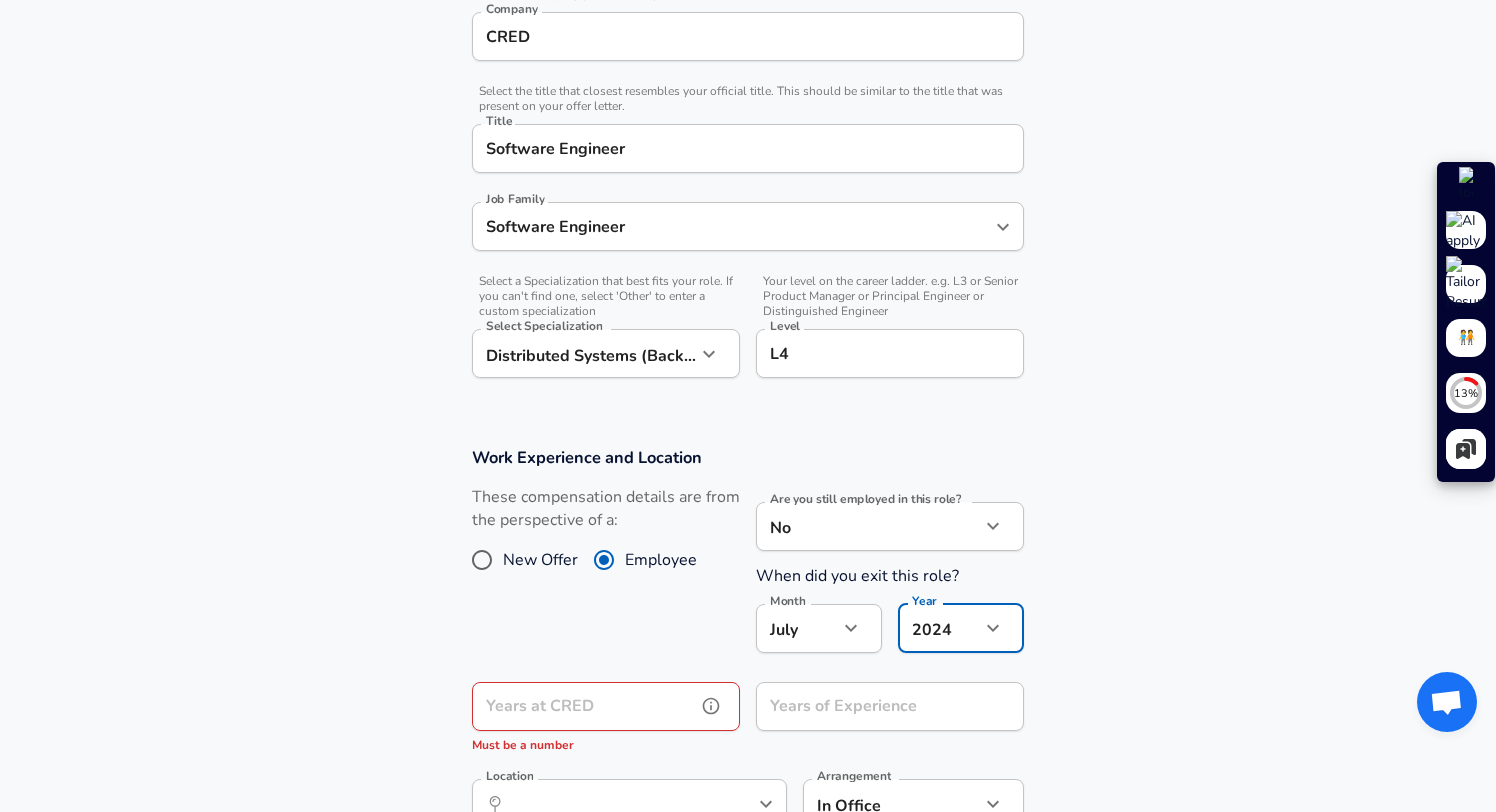 click on "Years at CRED" at bounding box center (584, 706) 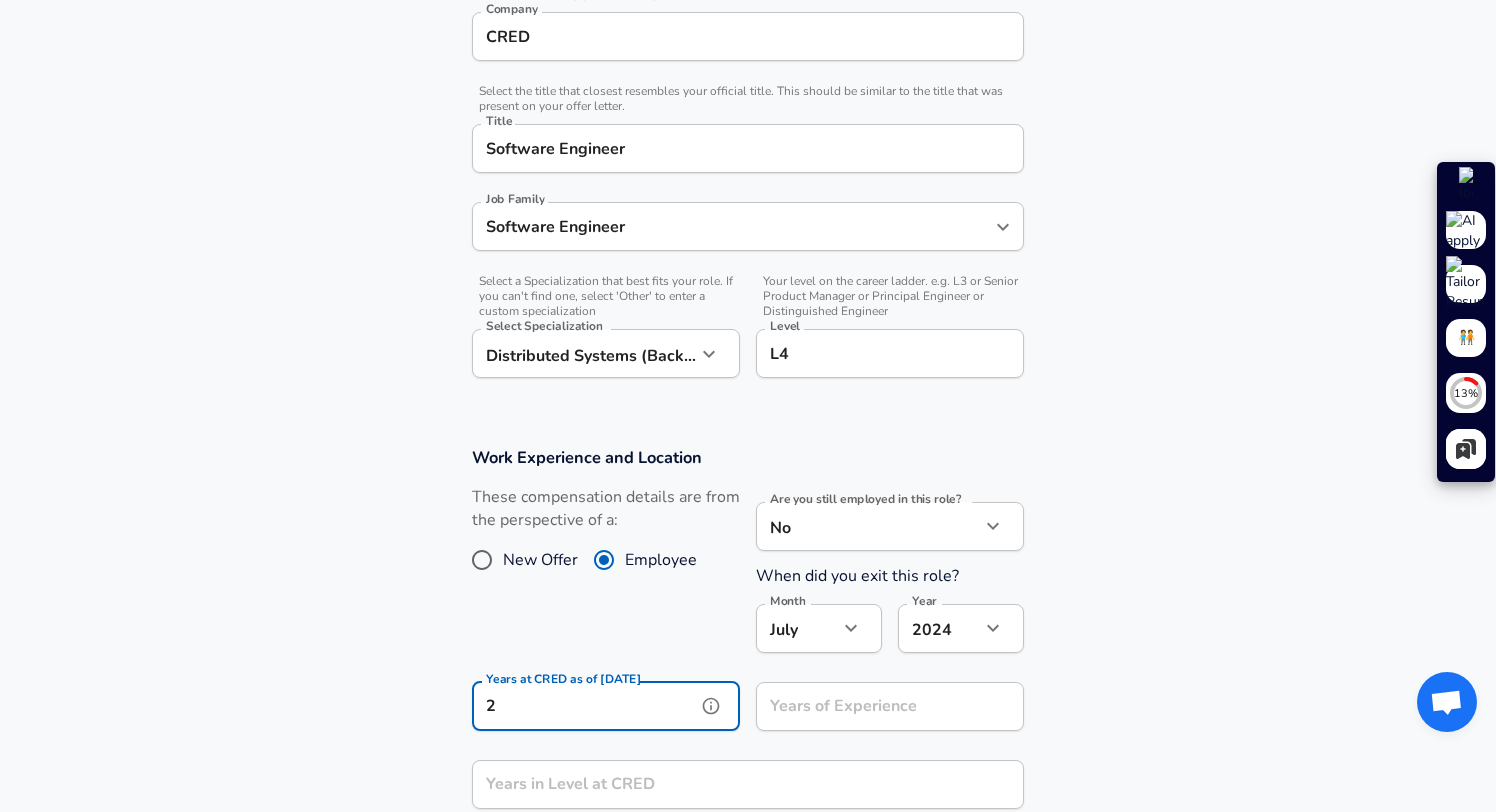 type on "2" 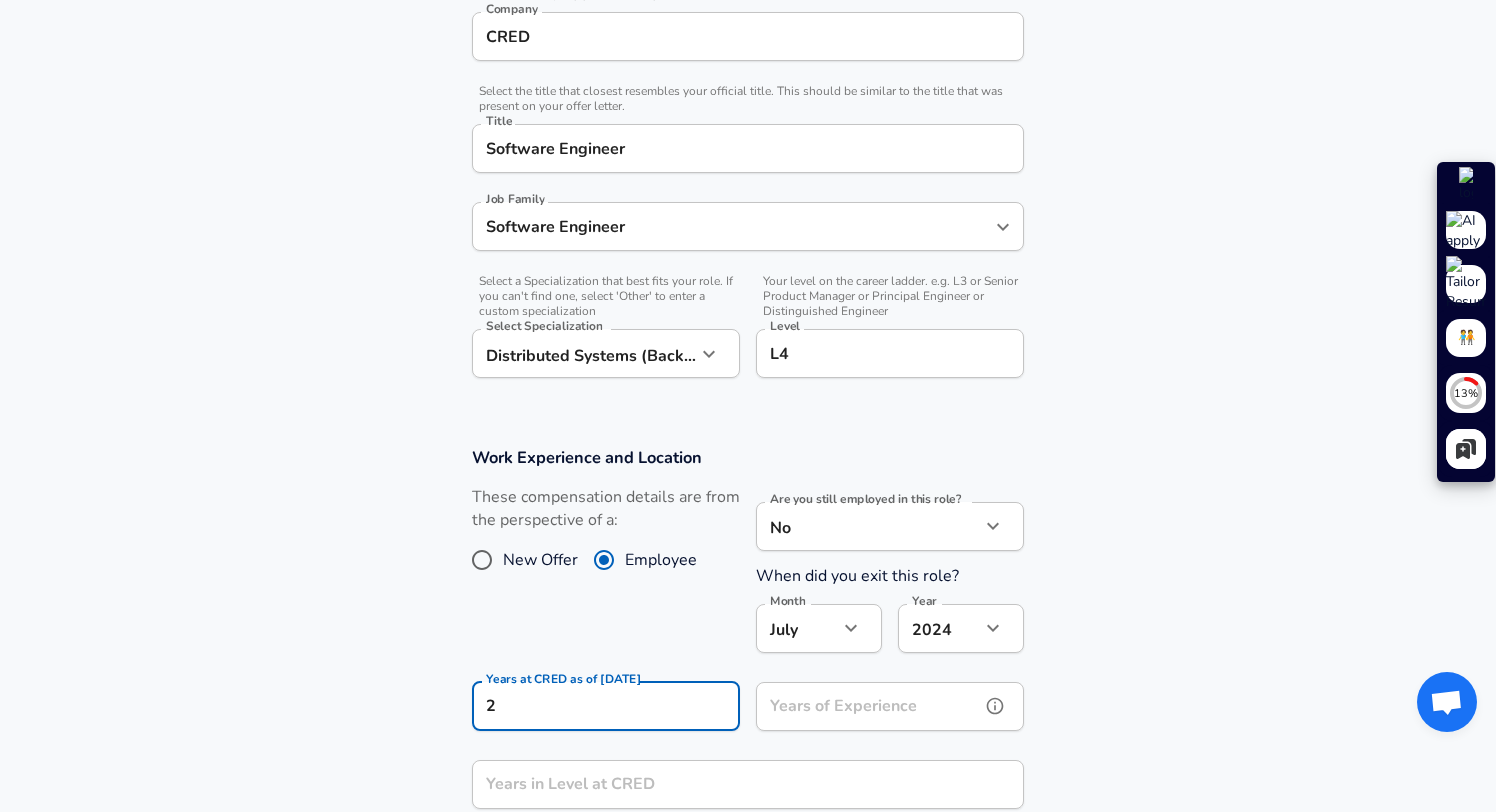 click on "Years of Experience" at bounding box center (868, 706) 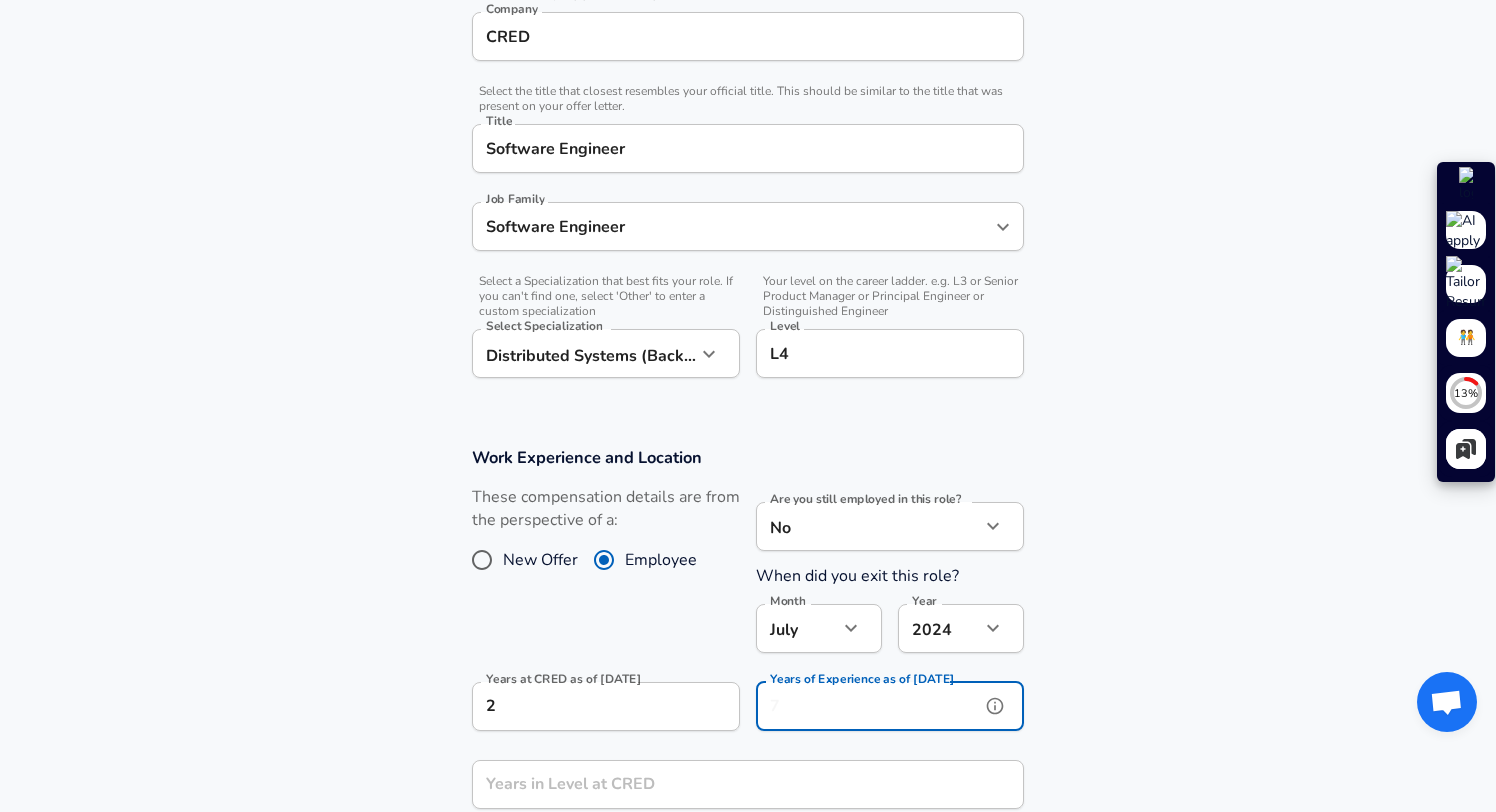 type on "3" 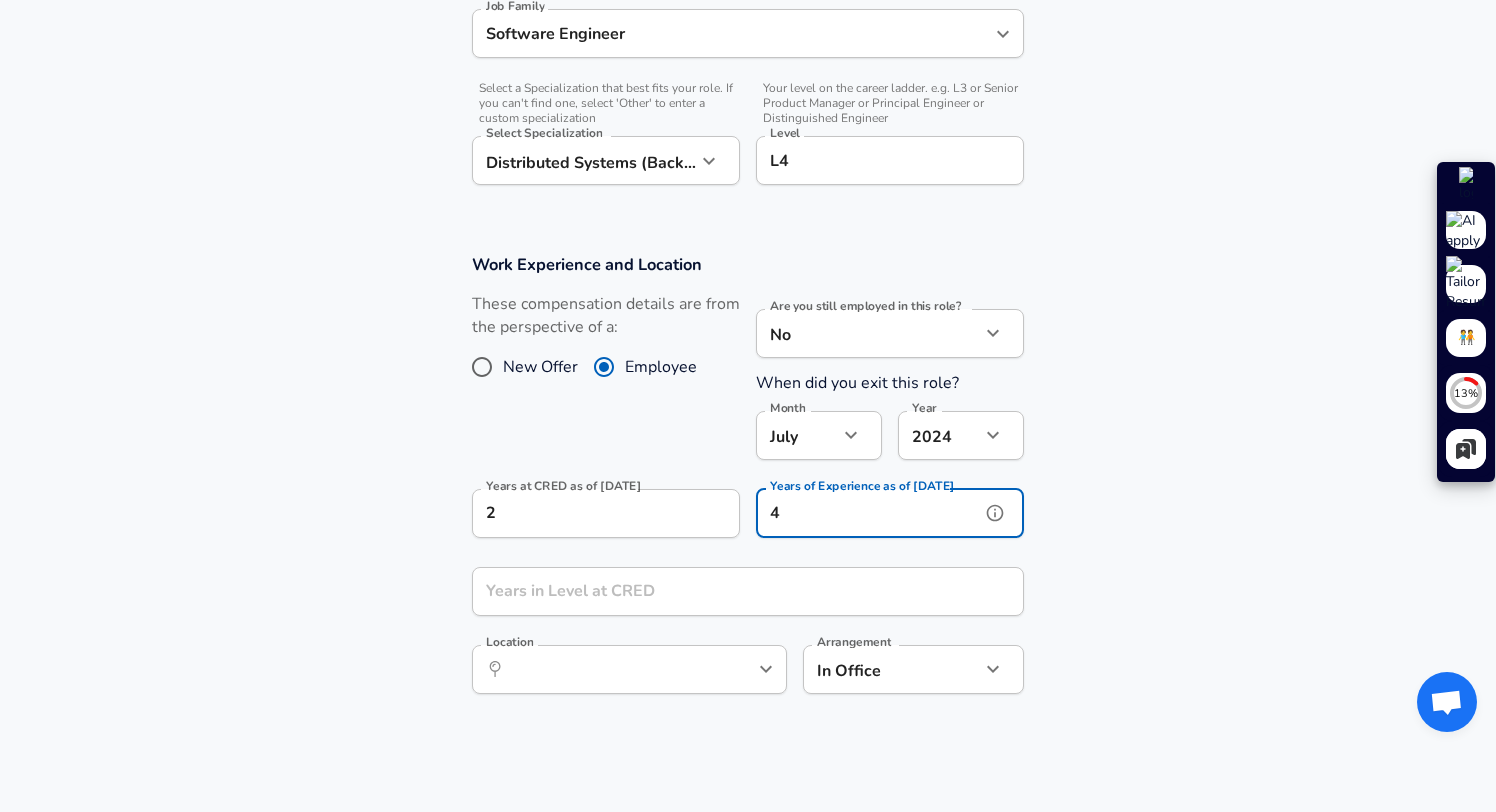 scroll, scrollTop: 673, scrollLeft: 0, axis: vertical 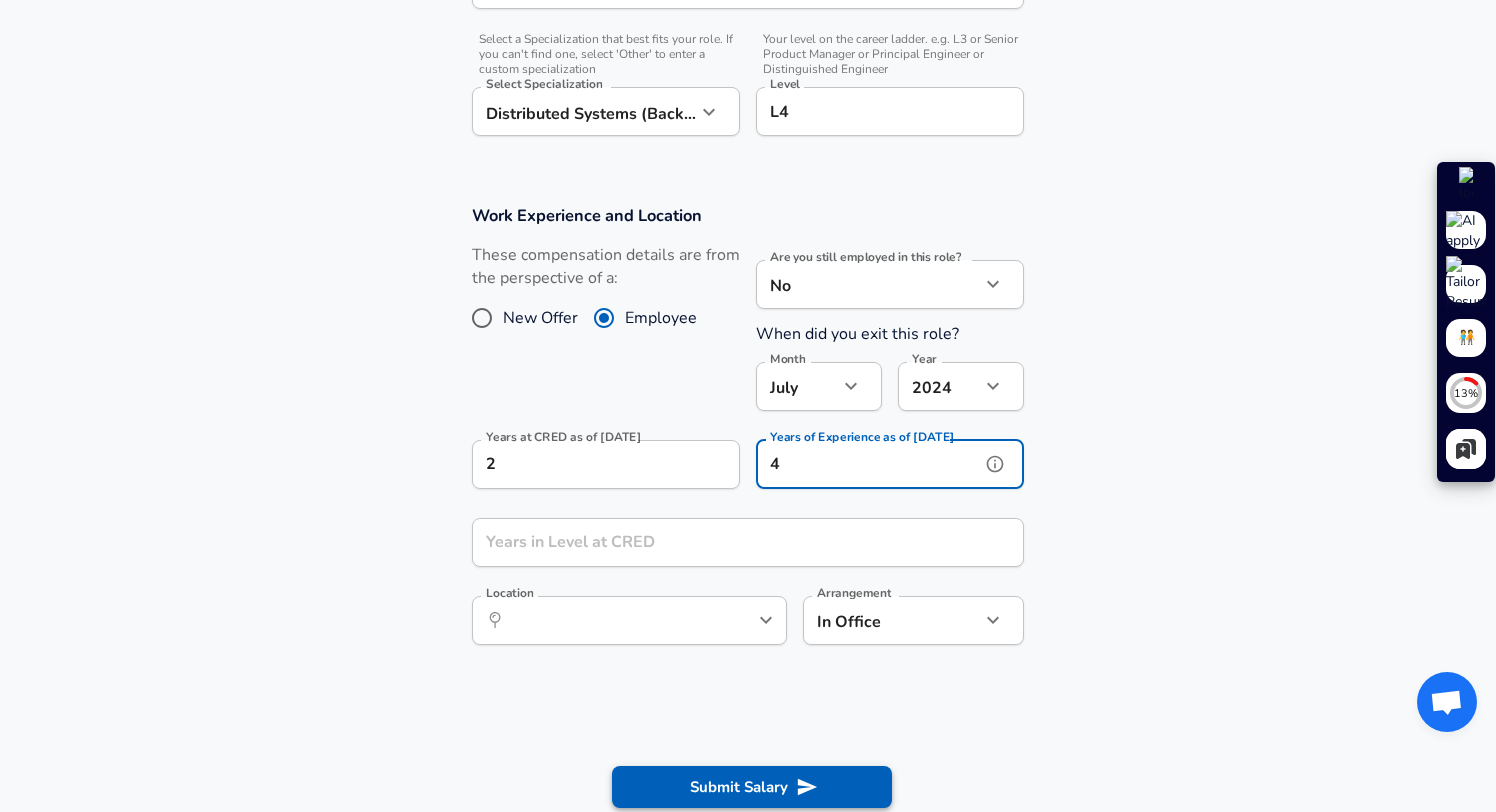 type on "4" 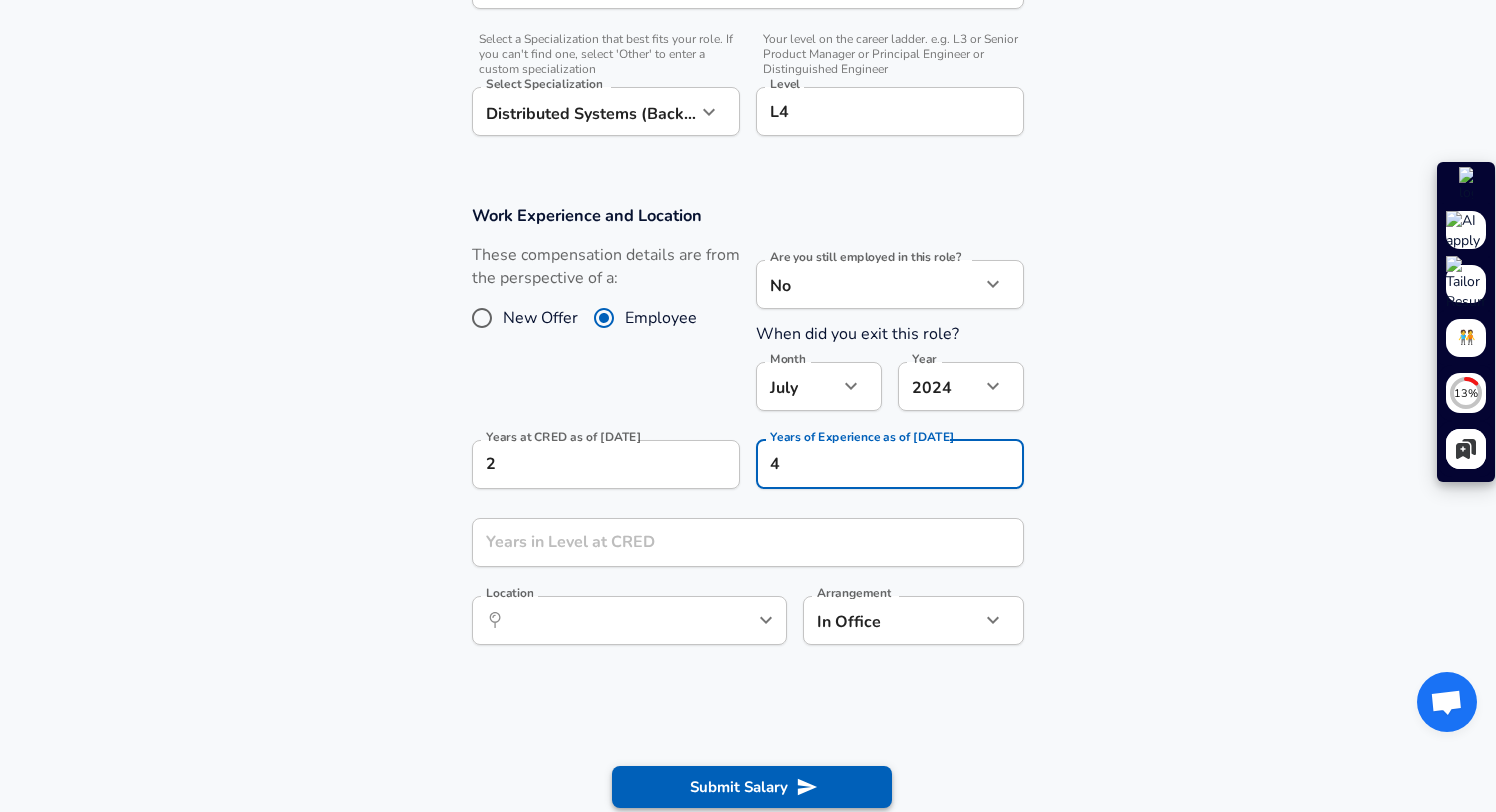 click on "Submit Salary" at bounding box center [752, 787] 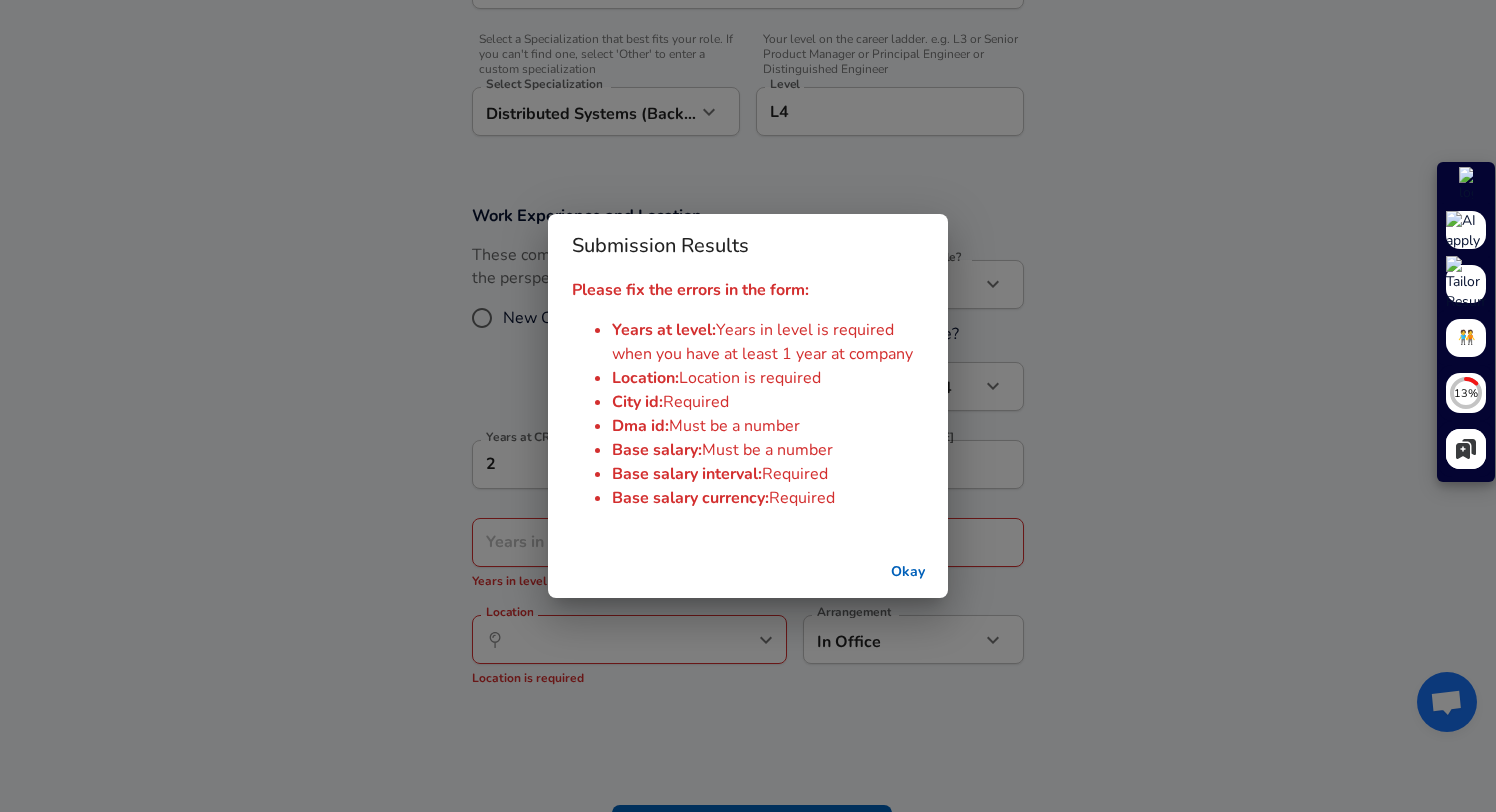 click on "Okay" at bounding box center (908, 572) 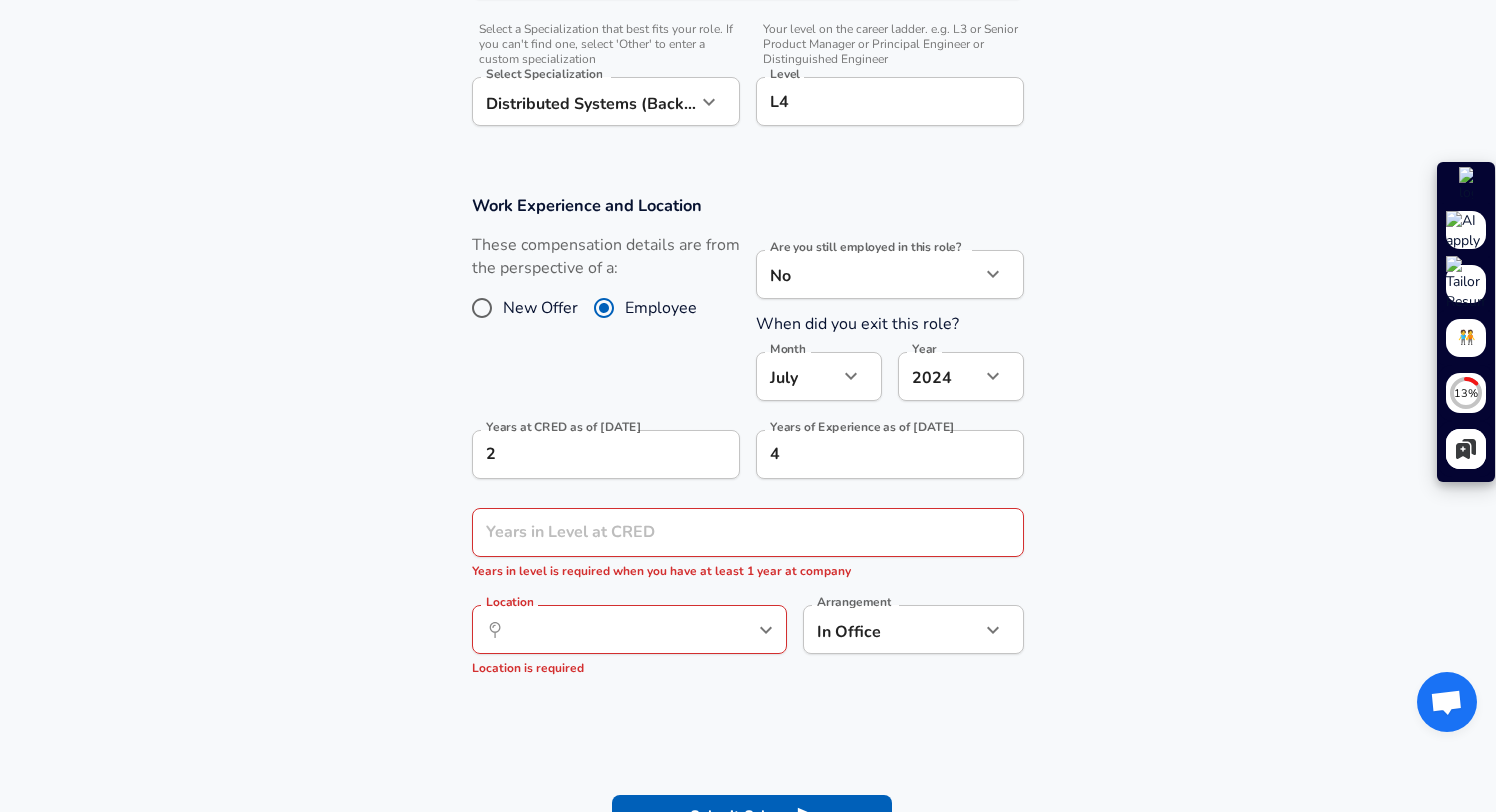 scroll, scrollTop: 751, scrollLeft: 0, axis: vertical 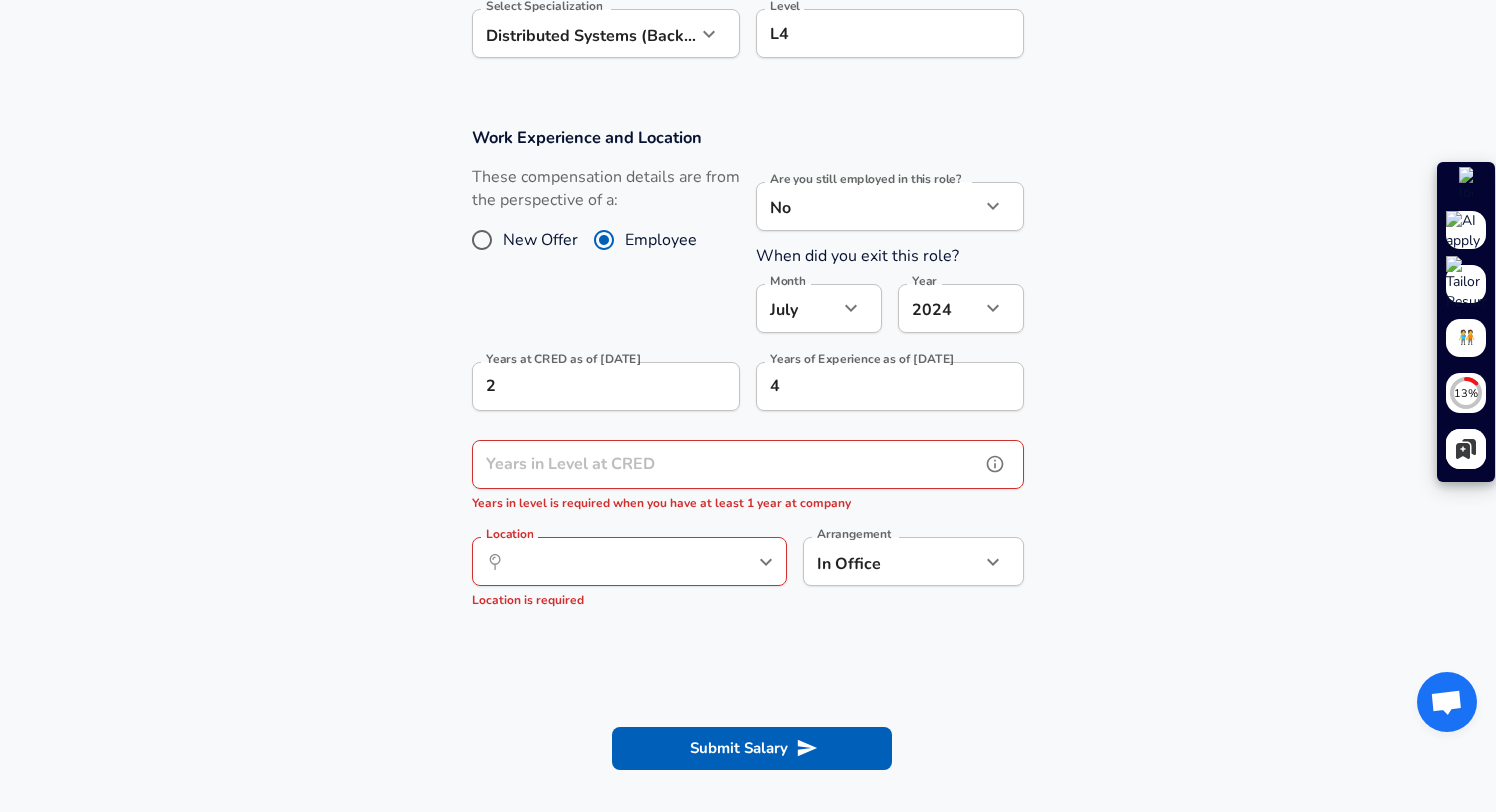 click on "Years in Level at CRED" at bounding box center (726, 464) 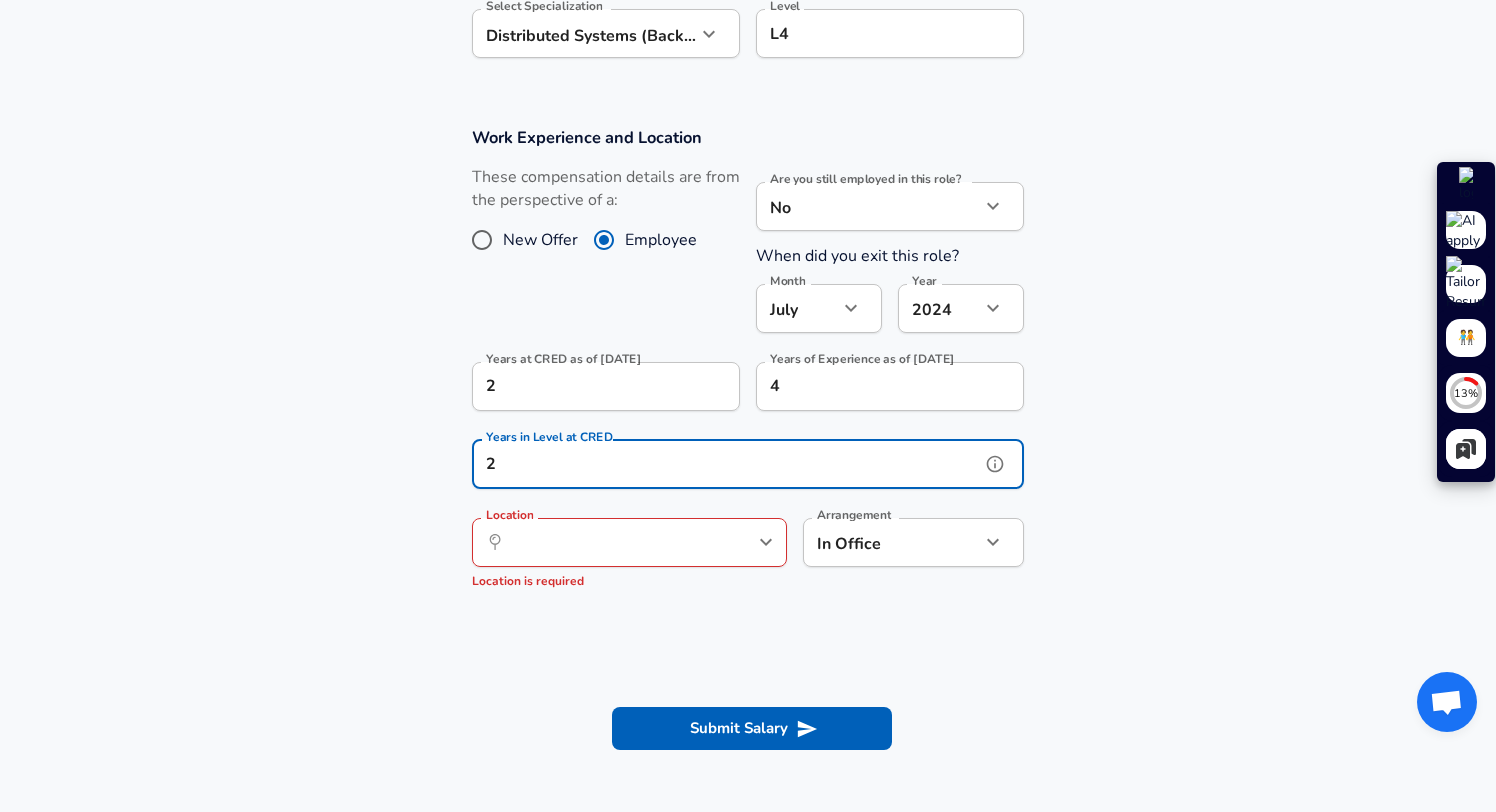 type on "2" 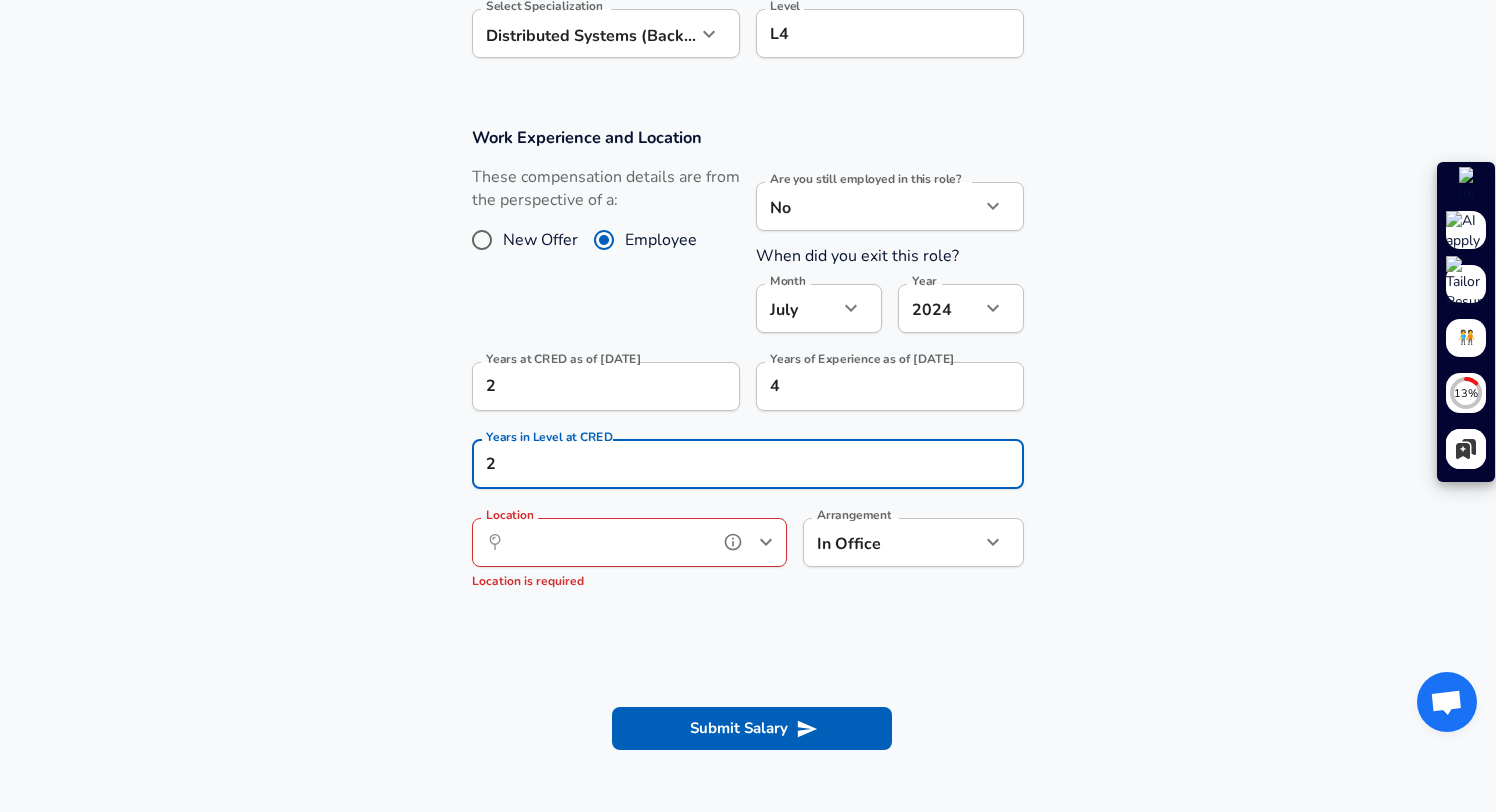 click on "Location" at bounding box center (607, 542) 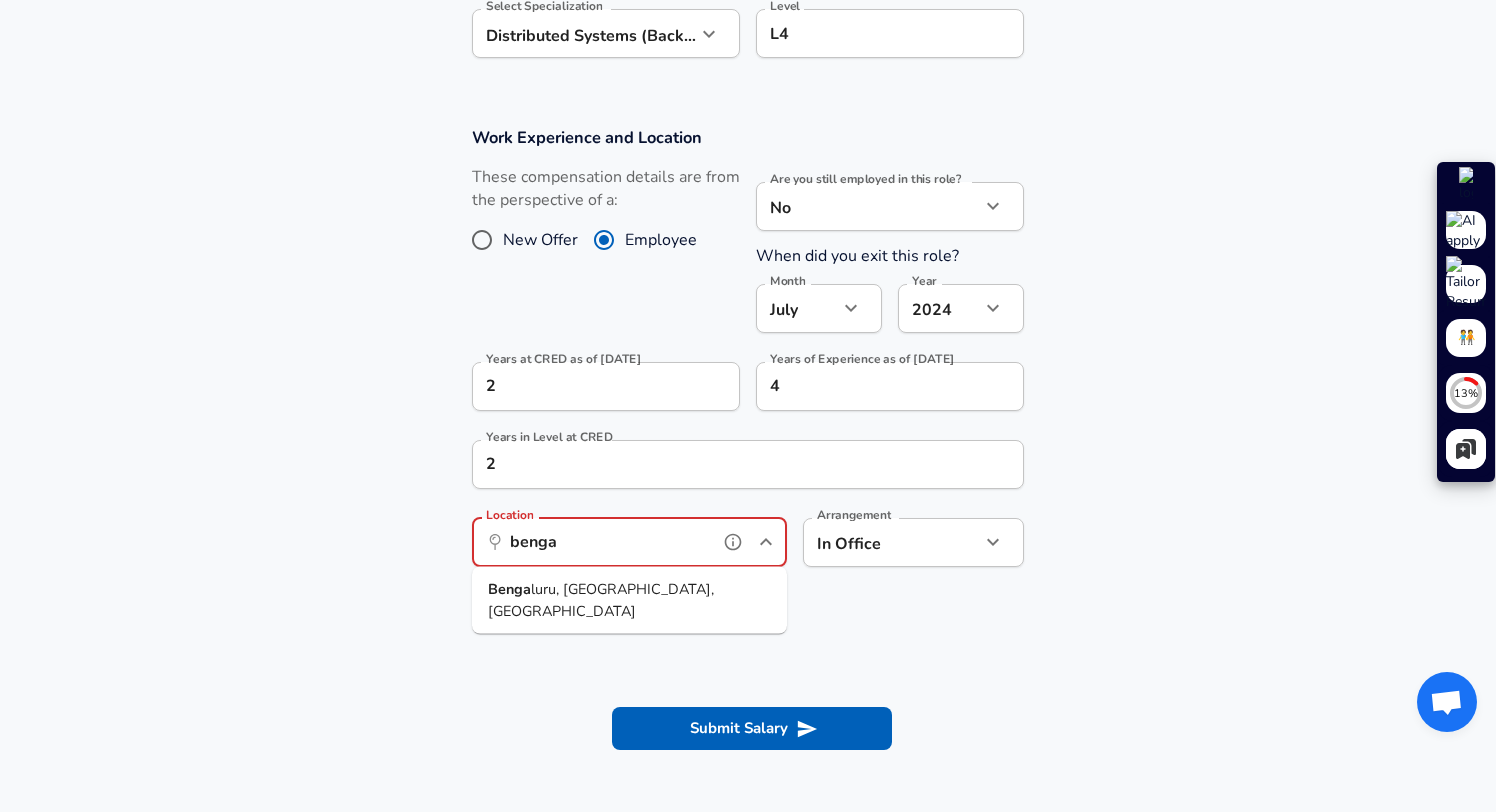 click on "luru, [GEOGRAPHIC_DATA], [GEOGRAPHIC_DATA]" at bounding box center [601, 600] 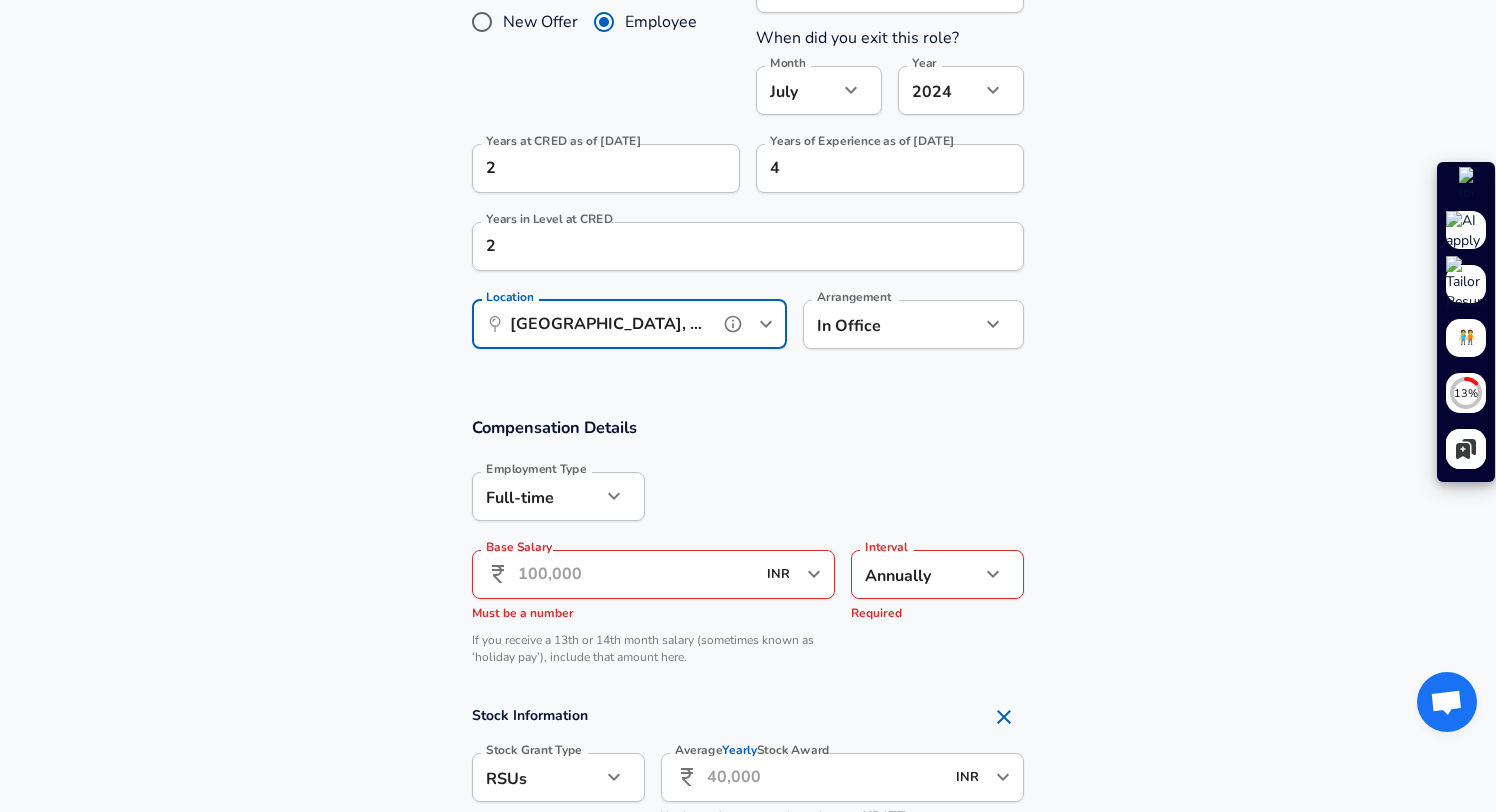 scroll, scrollTop: 1008, scrollLeft: 0, axis: vertical 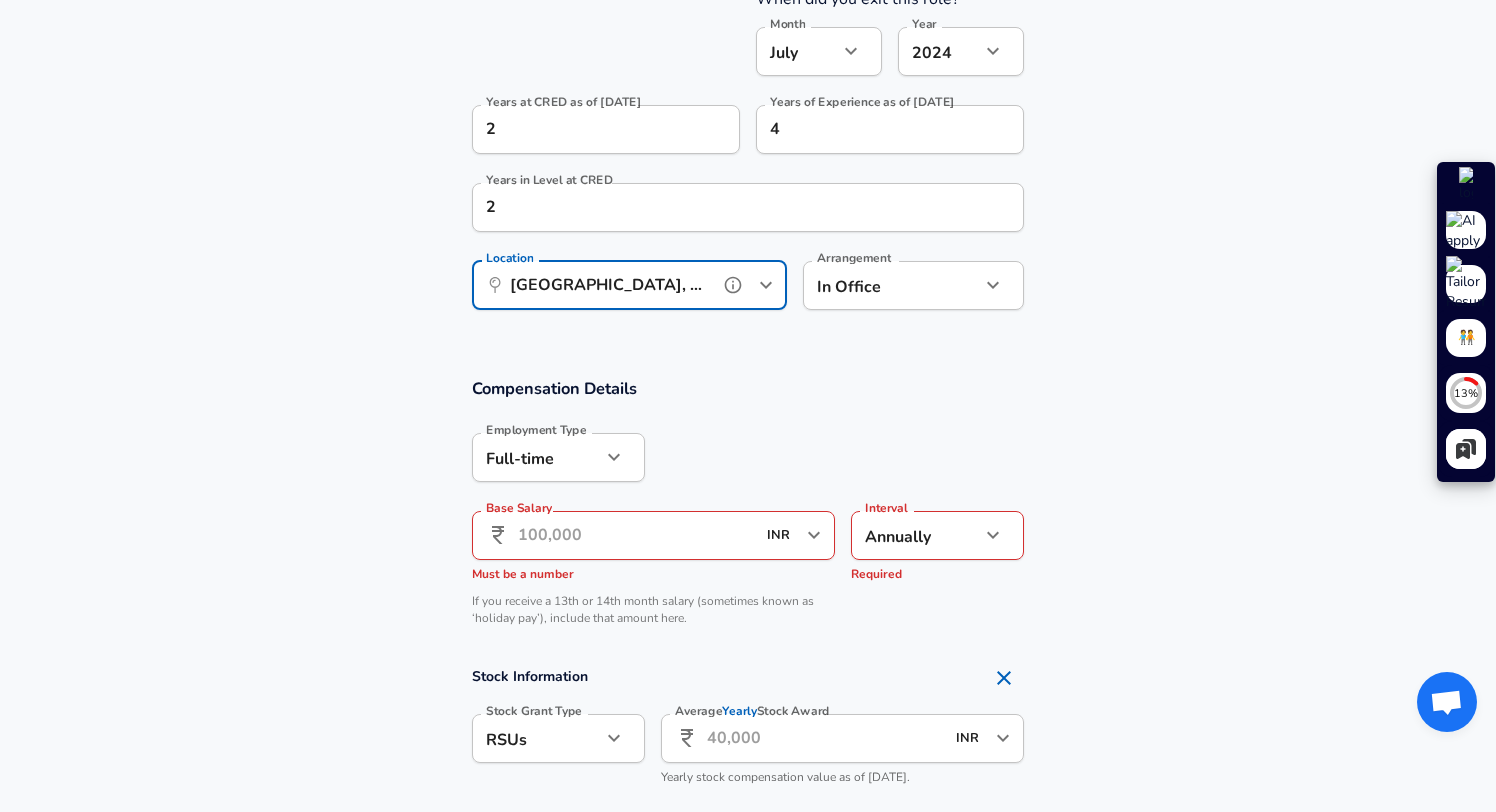 type on "[GEOGRAPHIC_DATA], [GEOGRAPHIC_DATA], [GEOGRAPHIC_DATA]" 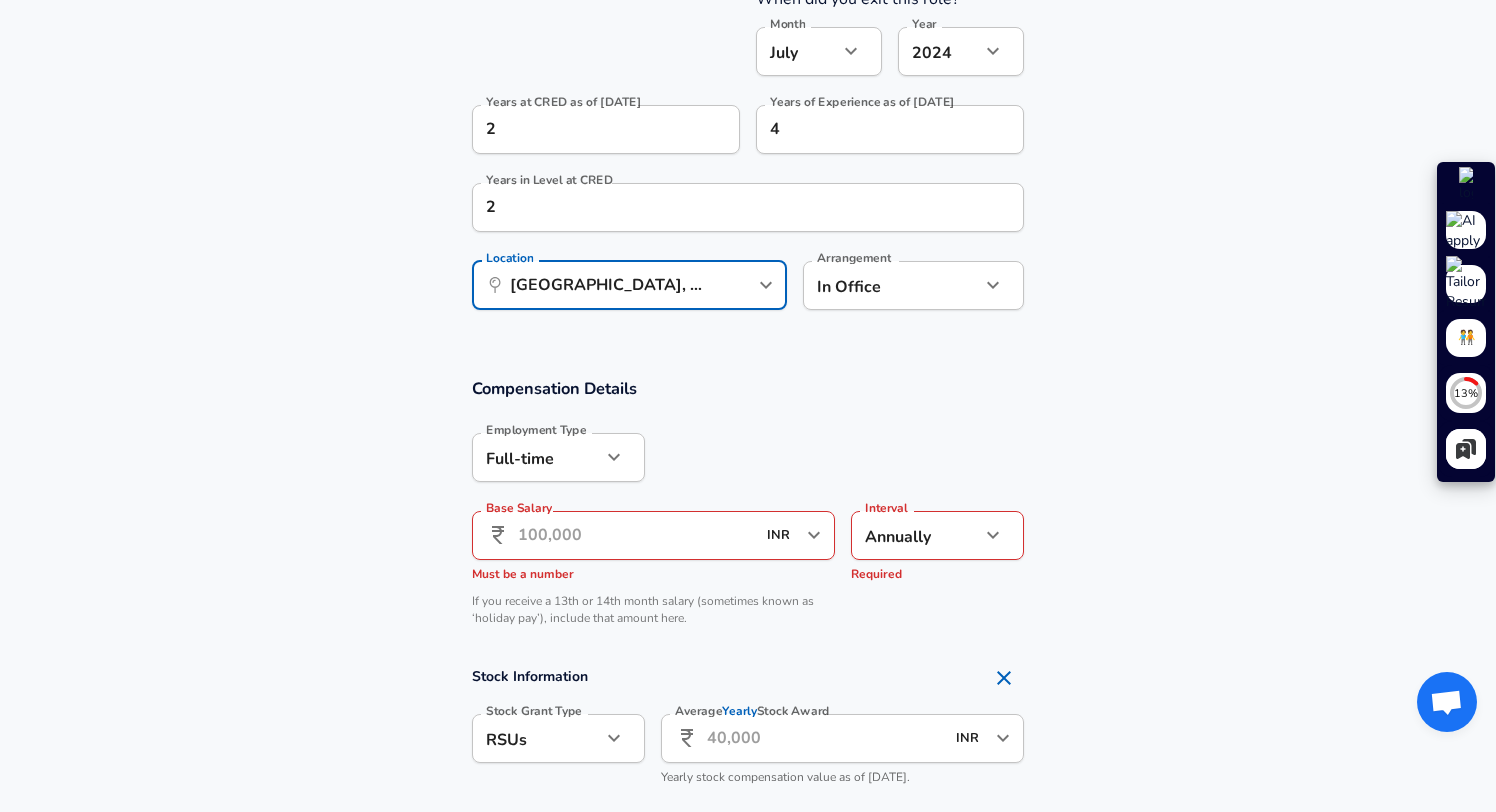 click on "Base Salary" at bounding box center (636, 535) 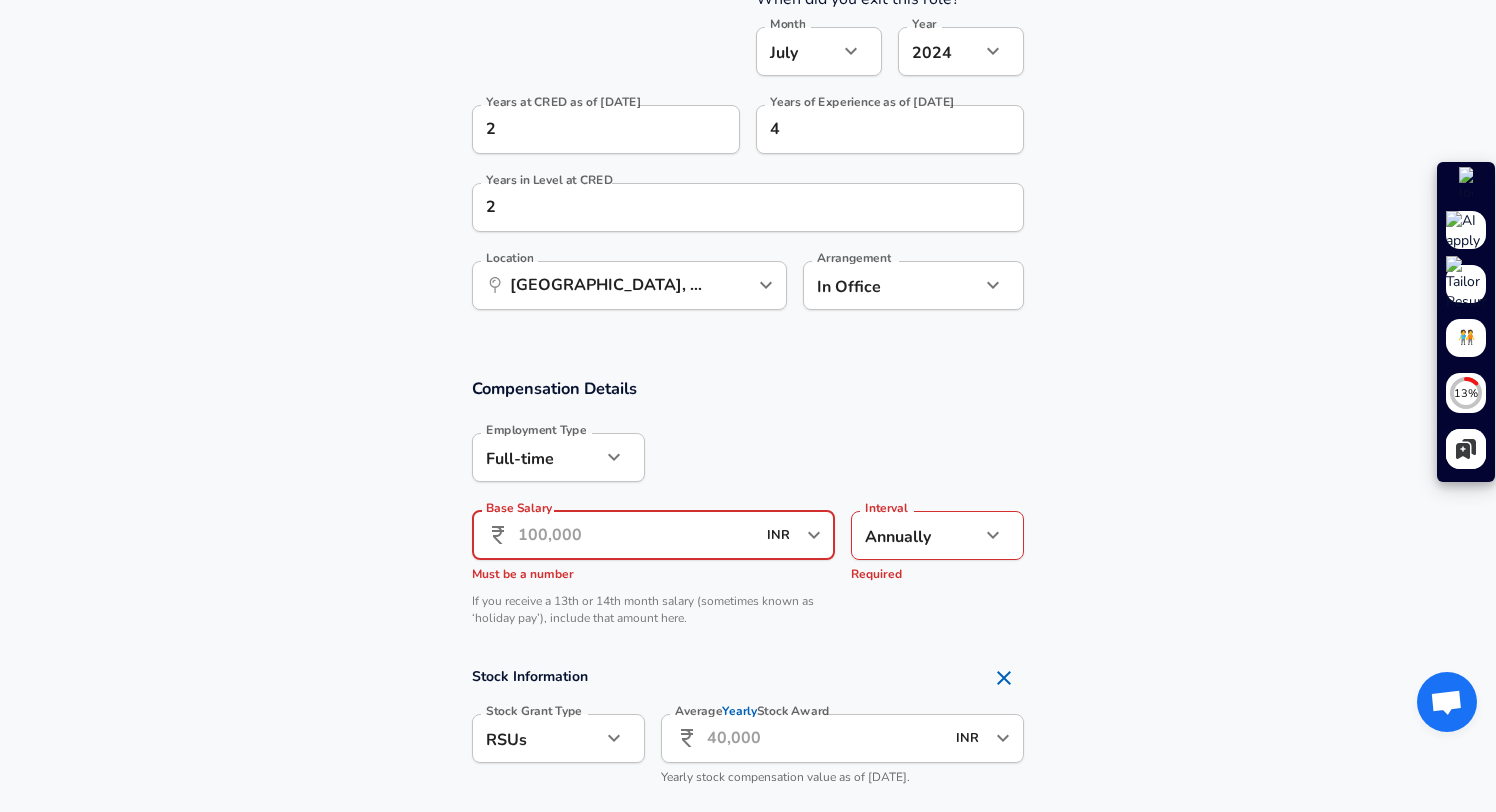 type on "37,00,000" 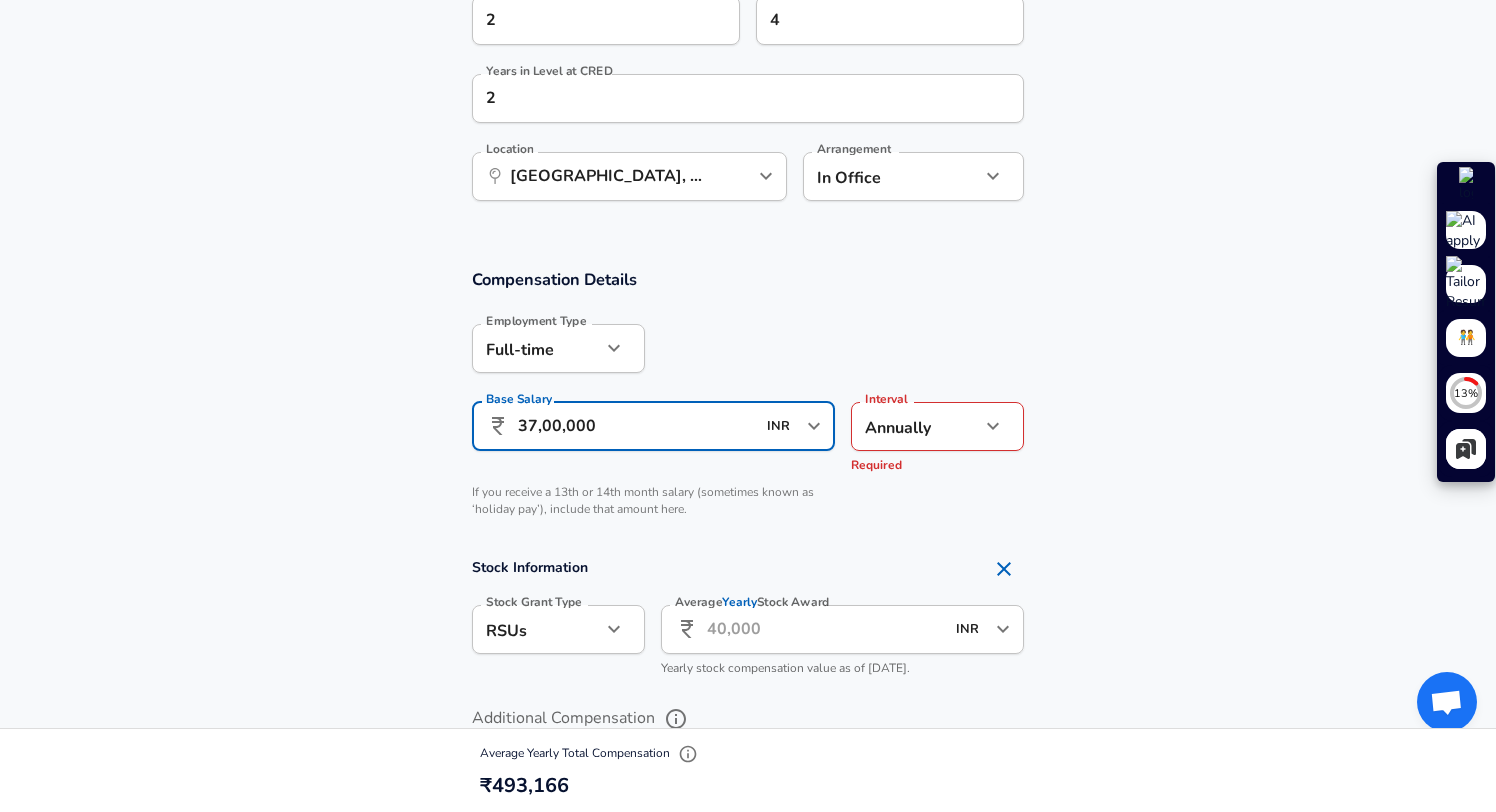 scroll, scrollTop: 1153, scrollLeft: 0, axis: vertical 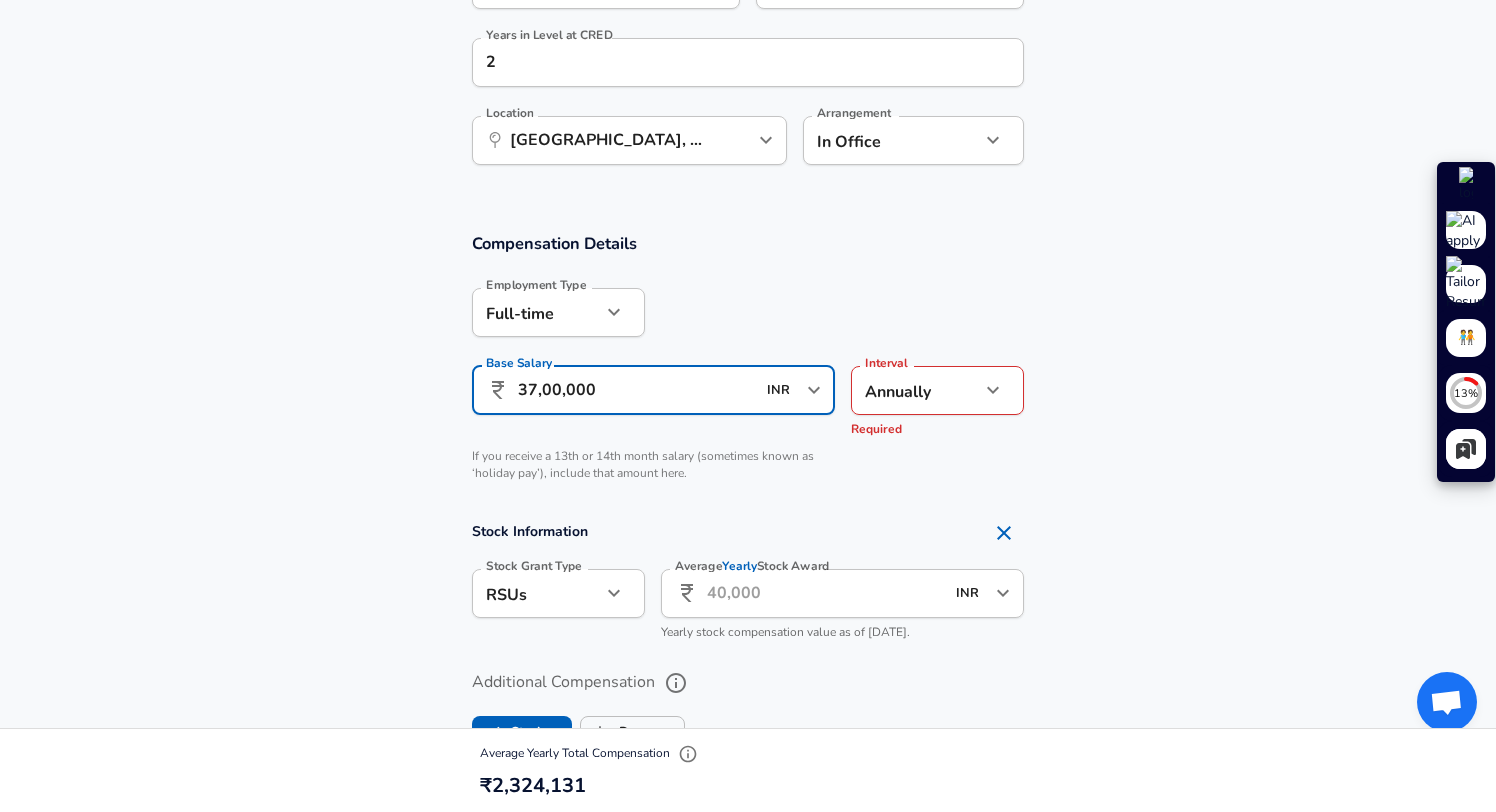 click on "Average  Yearly  Stock Award" at bounding box center (825, 593) 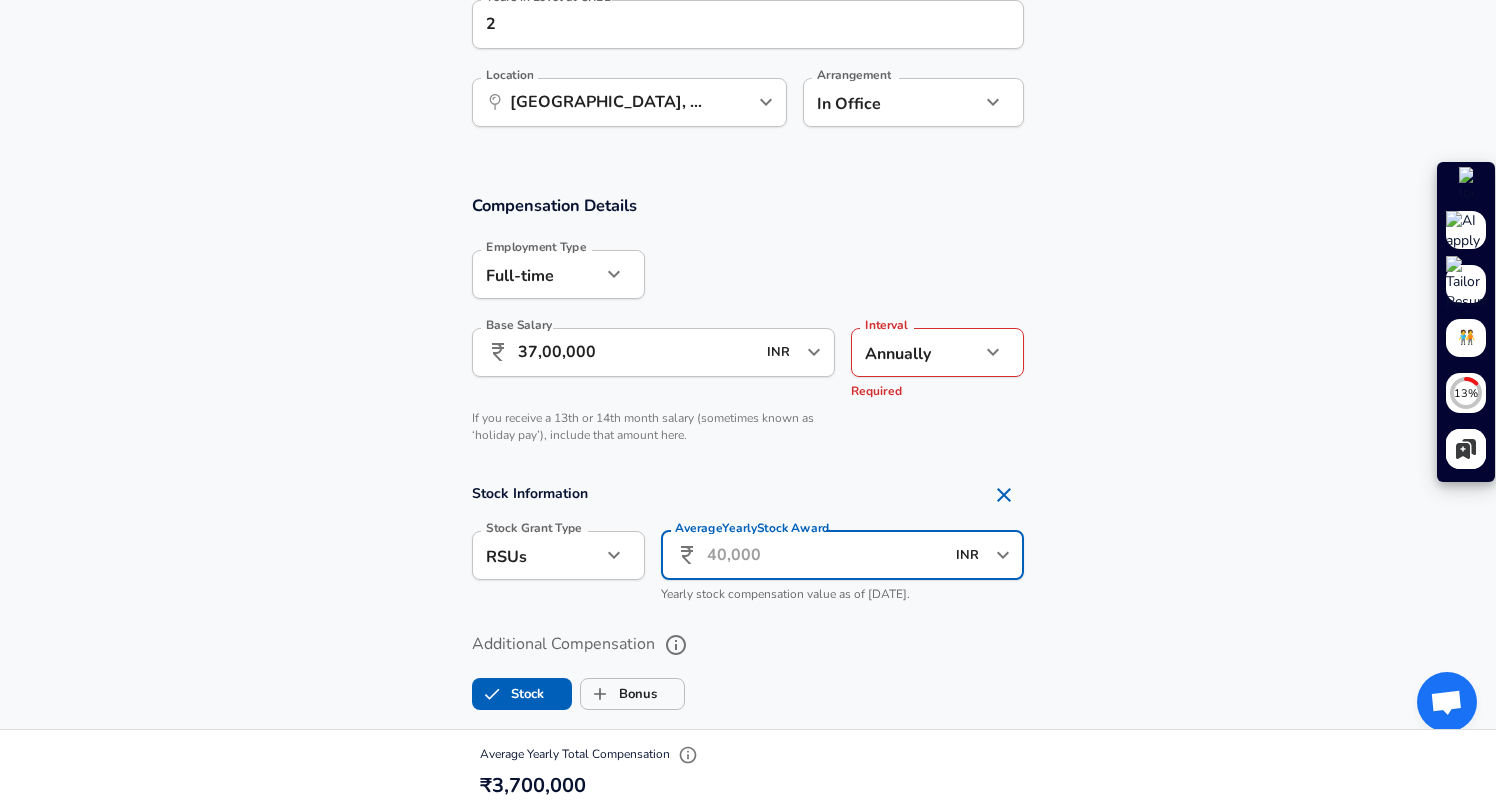 scroll, scrollTop: 1193, scrollLeft: 0, axis: vertical 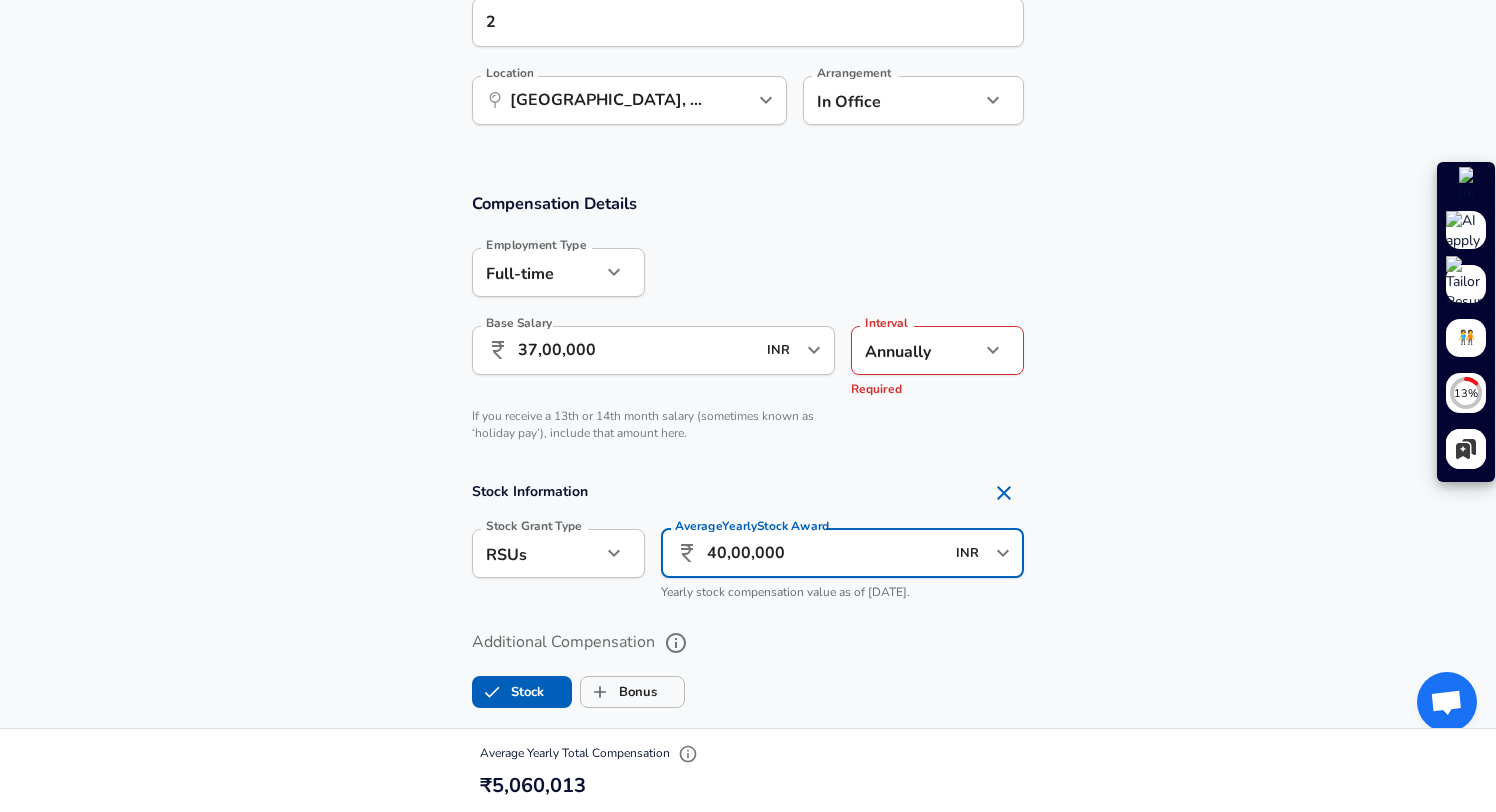 type on "40,00,000" 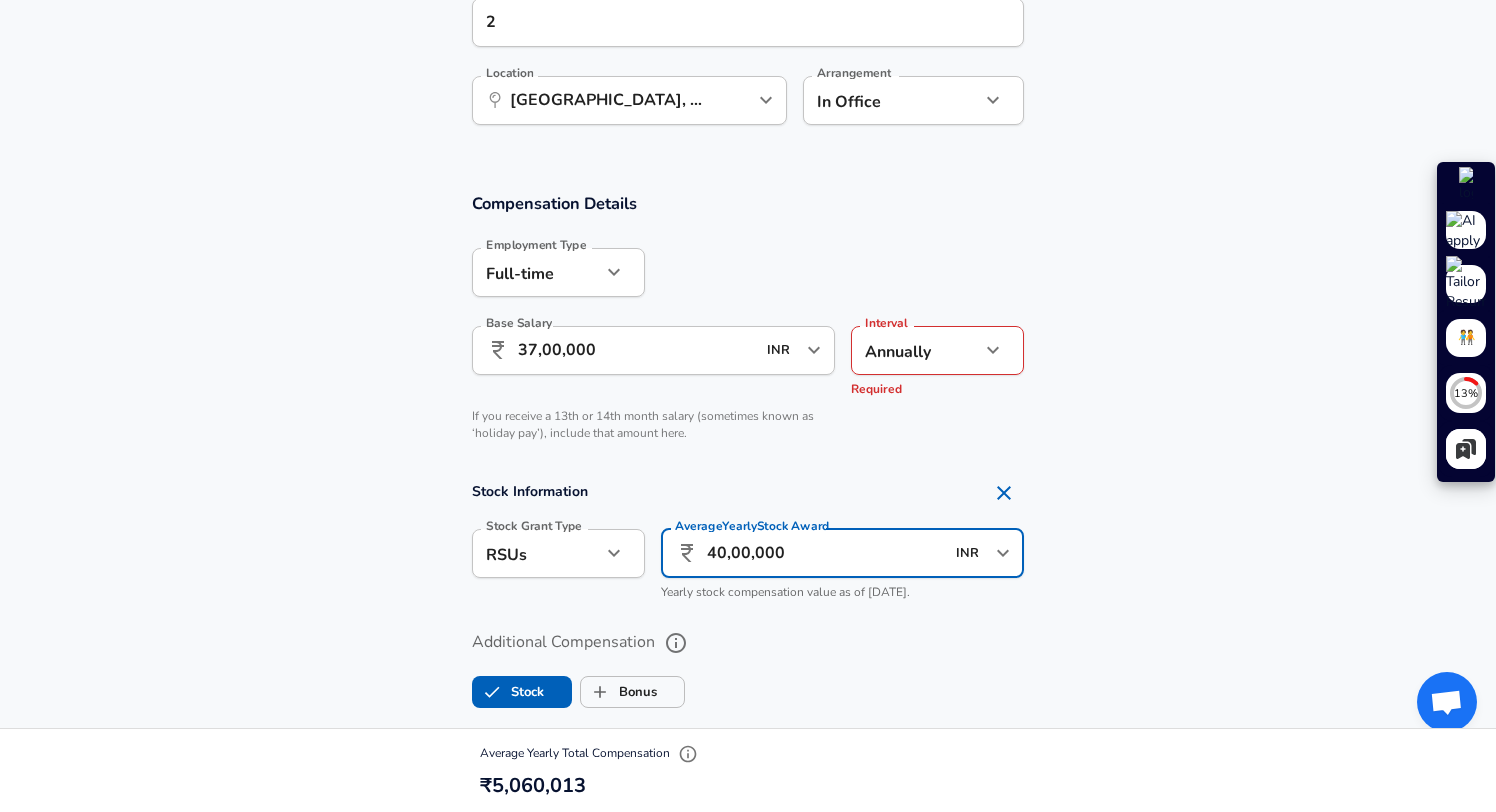 click on "Restart Add Your Salary Upload your offer letter   to verify your submission Enhance Privacy and Anonymity No Automatically hides specific fields until there are enough submissions to safely display the full details.   More Details Based on your submission and the data points that we have already collected, we will automatically hide and anonymize specific fields if there aren't enough data points to remain sufficiently anonymous. Company & Title Information   Enter the company you received your offer from Company CRED Company   Select the title that closest resembles your official title. This should be similar to the title that was present on your offer letter. Title Software Engineer Title Job Family Software Engineer Job Family   Select a Specialization that best fits your role. If you can't find one, select 'Other' to enter a custom specialization Select Specialization Distributed Systems (Back-End) Distributed Systems (Back-End) Select Specialization   Level L4 Level Work Experience and Location Employee" at bounding box center [748, -787] 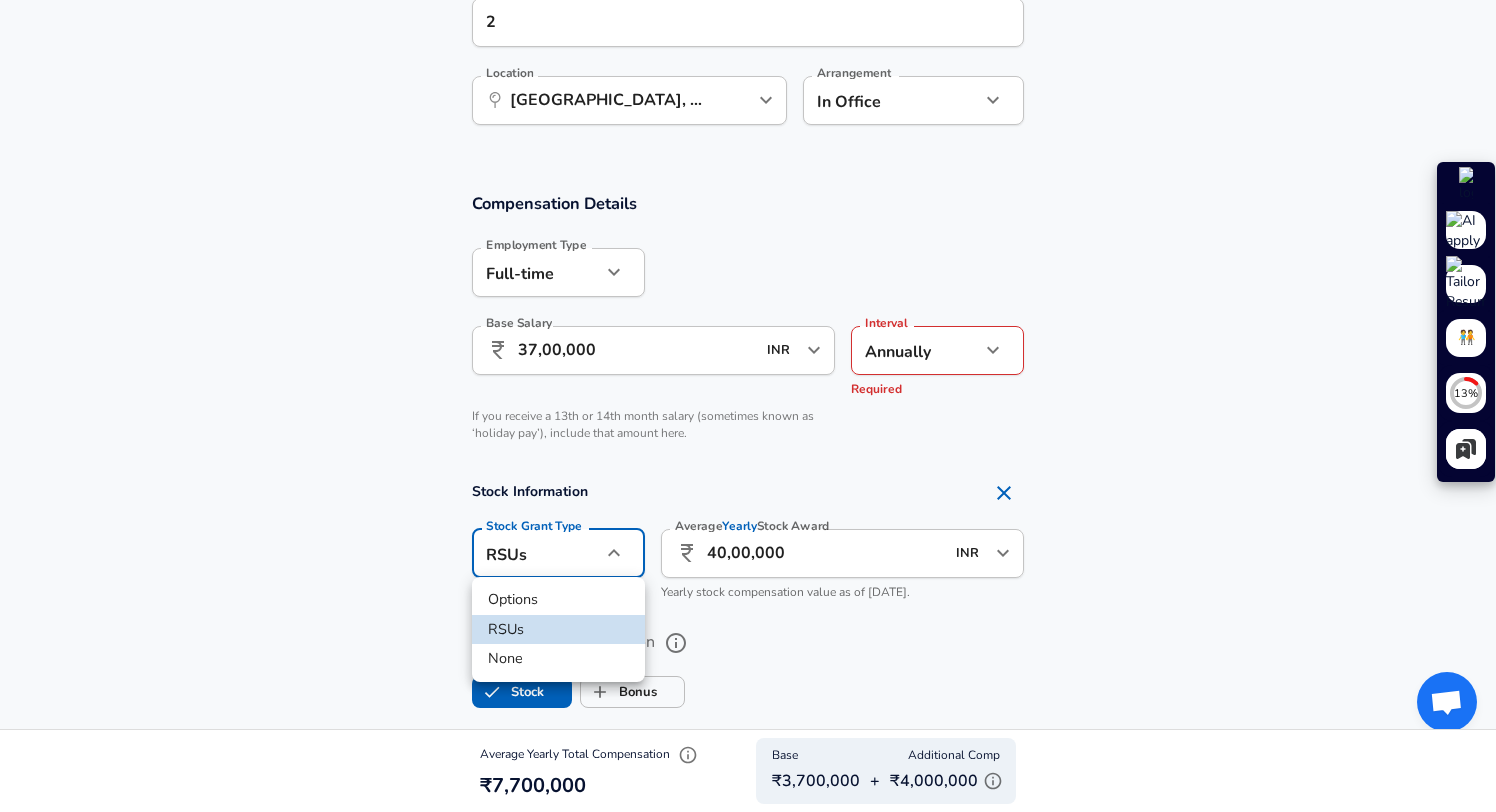 click at bounding box center [748, 406] 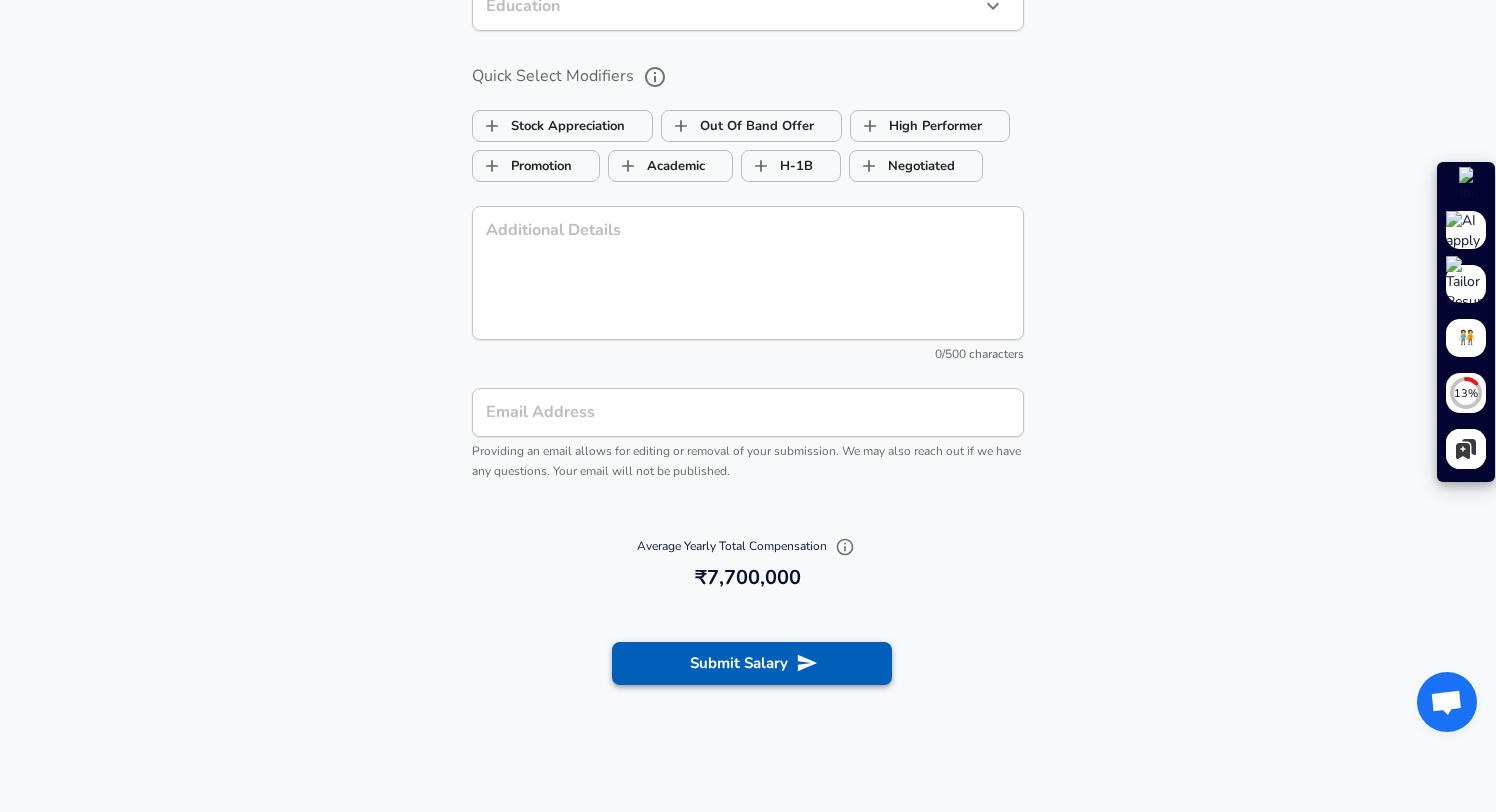 click on "Submit Salary" at bounding box center [752, 663] 